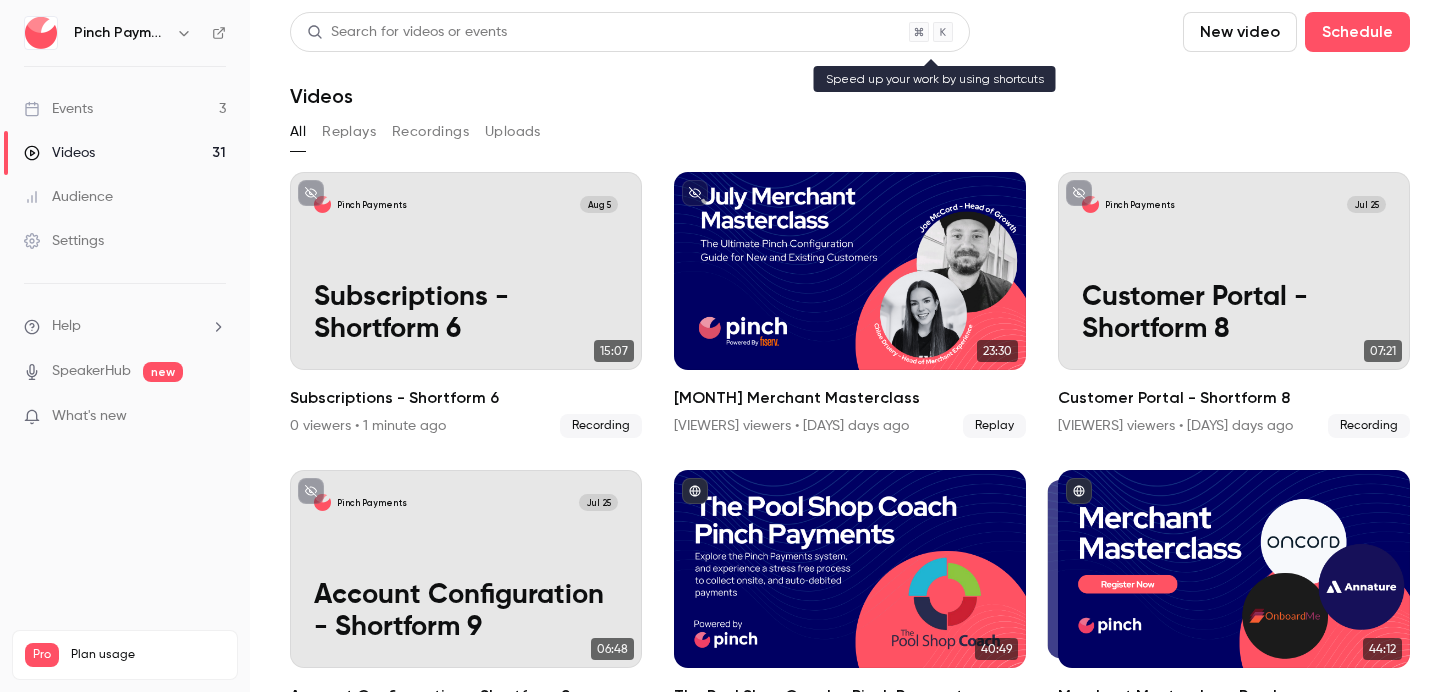 scroll, scrollTop: 0, scrollLeft: 0, axis: both 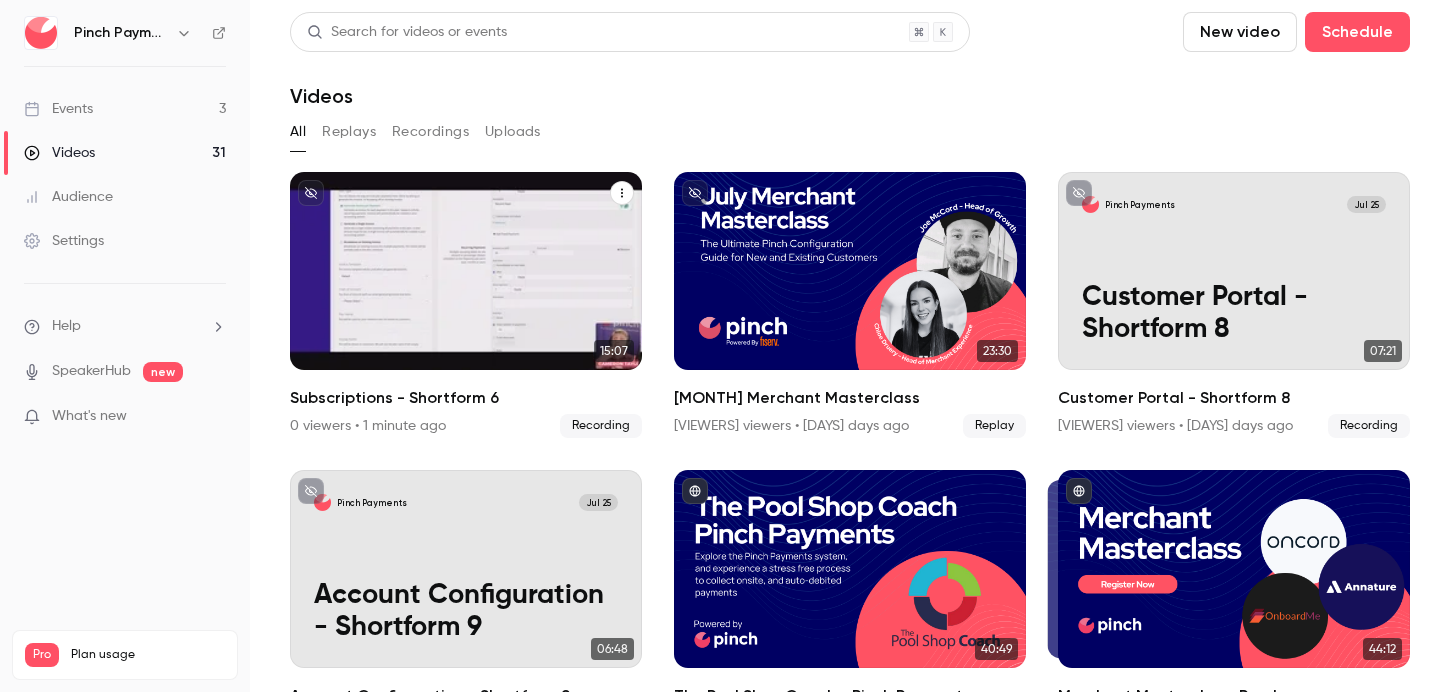 click on "Pinch Payments Aug 5 Subscriptions - Shortform 6" at bounding box center [466, 271] 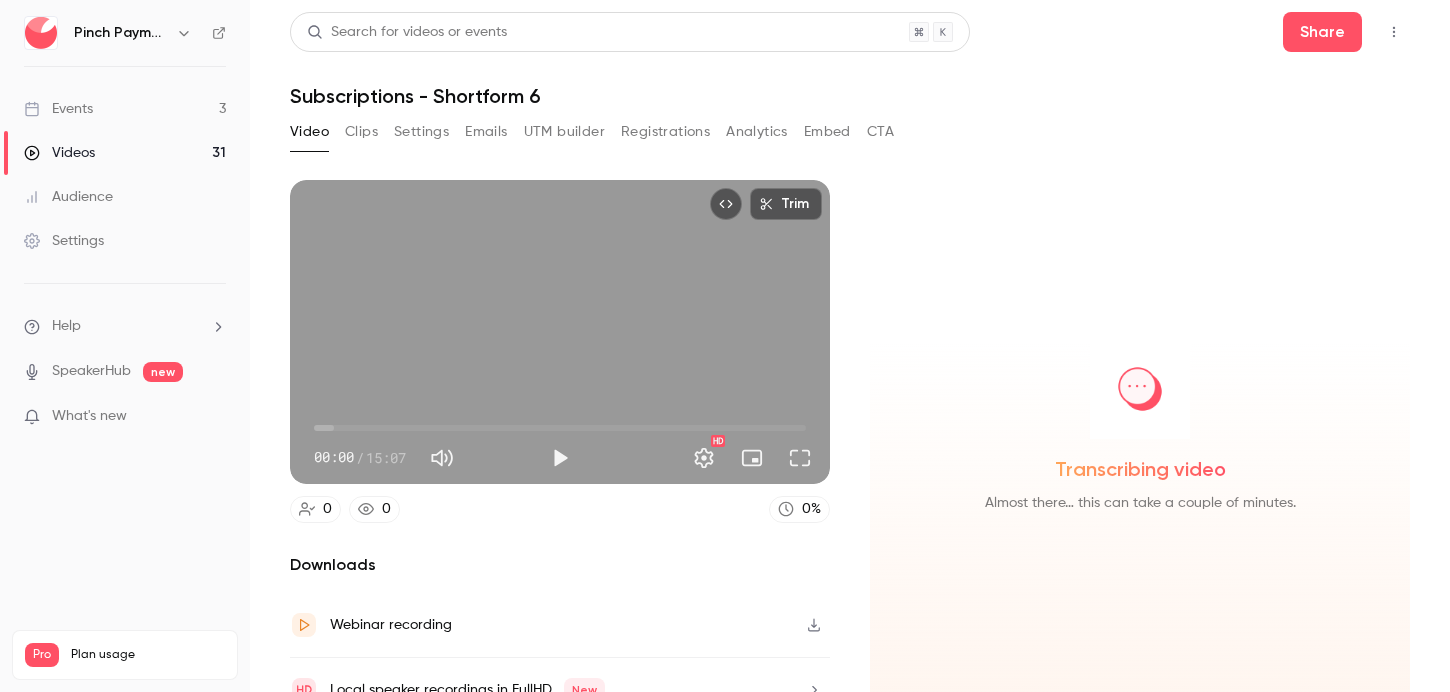 click on "Transcribing video Almost there… this can take a couple of minutes." at bounding box center (1140, 451) 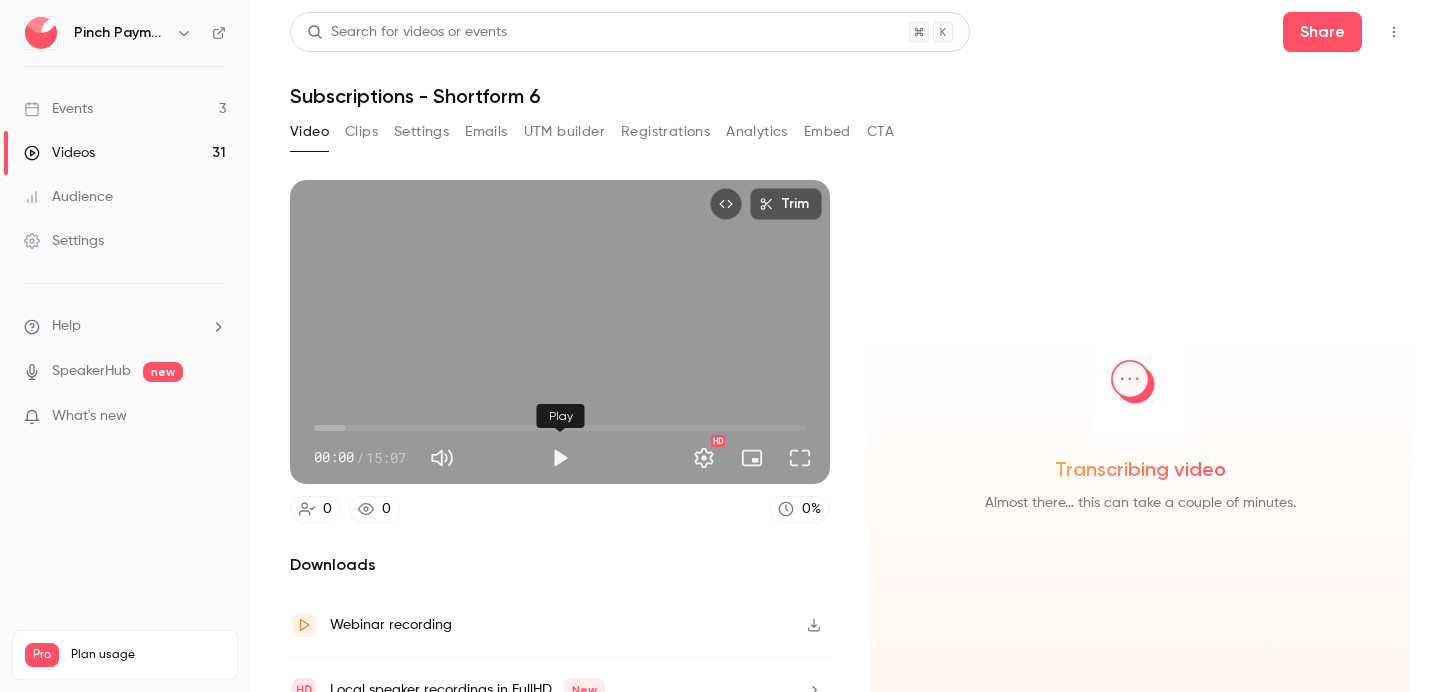 click at bounding box center (560, 458) 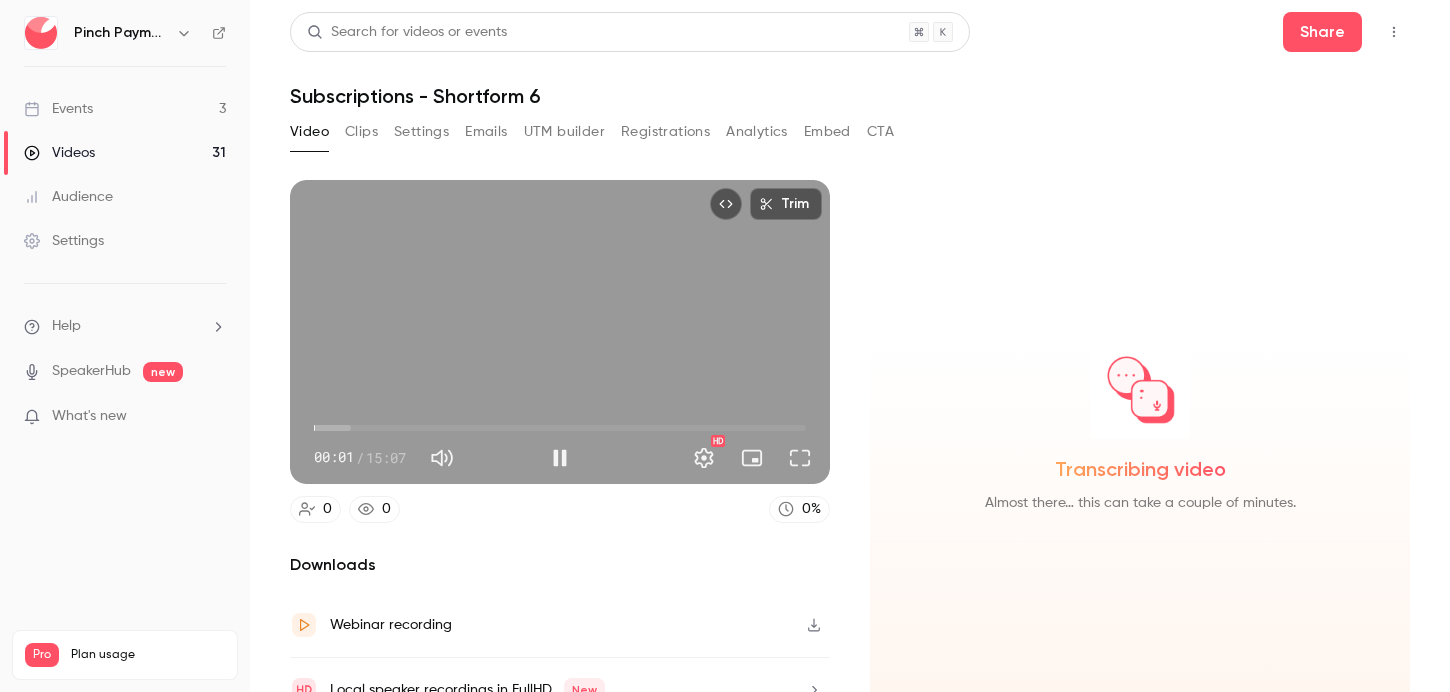 click on "00:01" at bounding box center [315, 428] 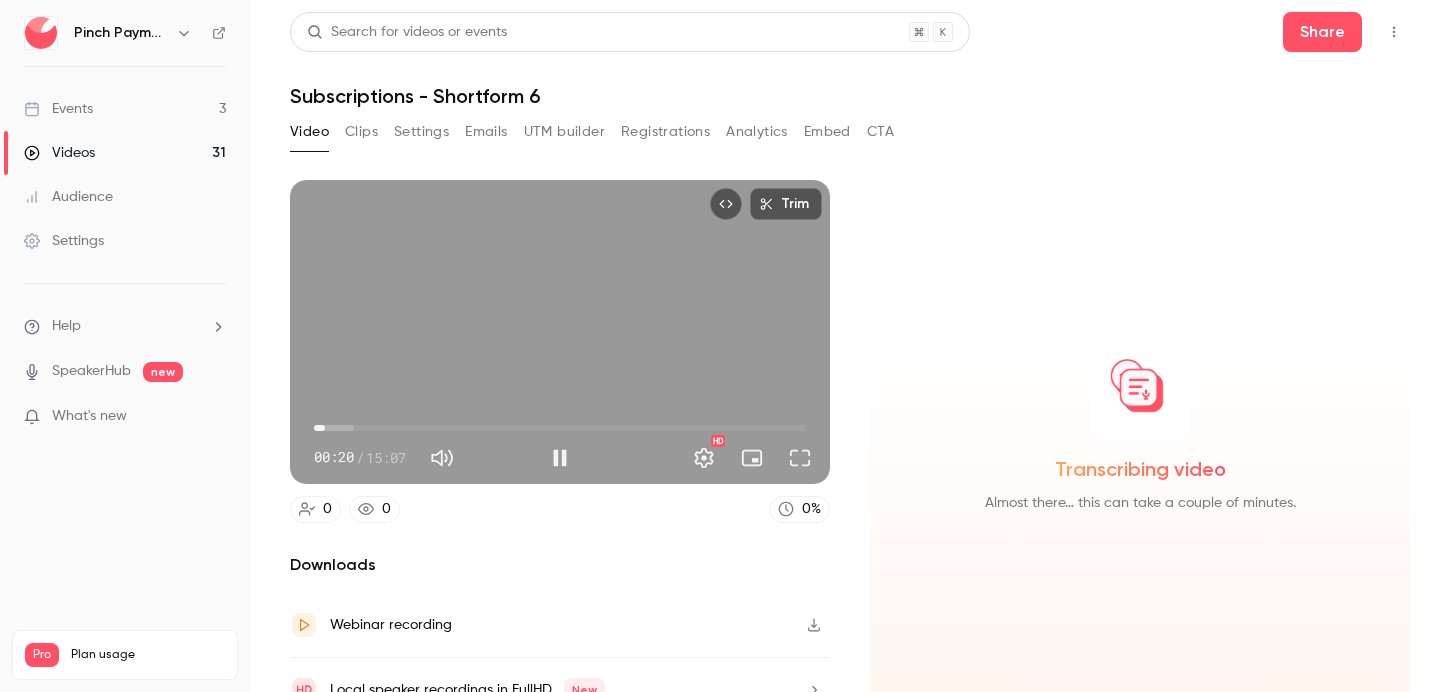 click on "00:20" at bounding box center (560, 428) 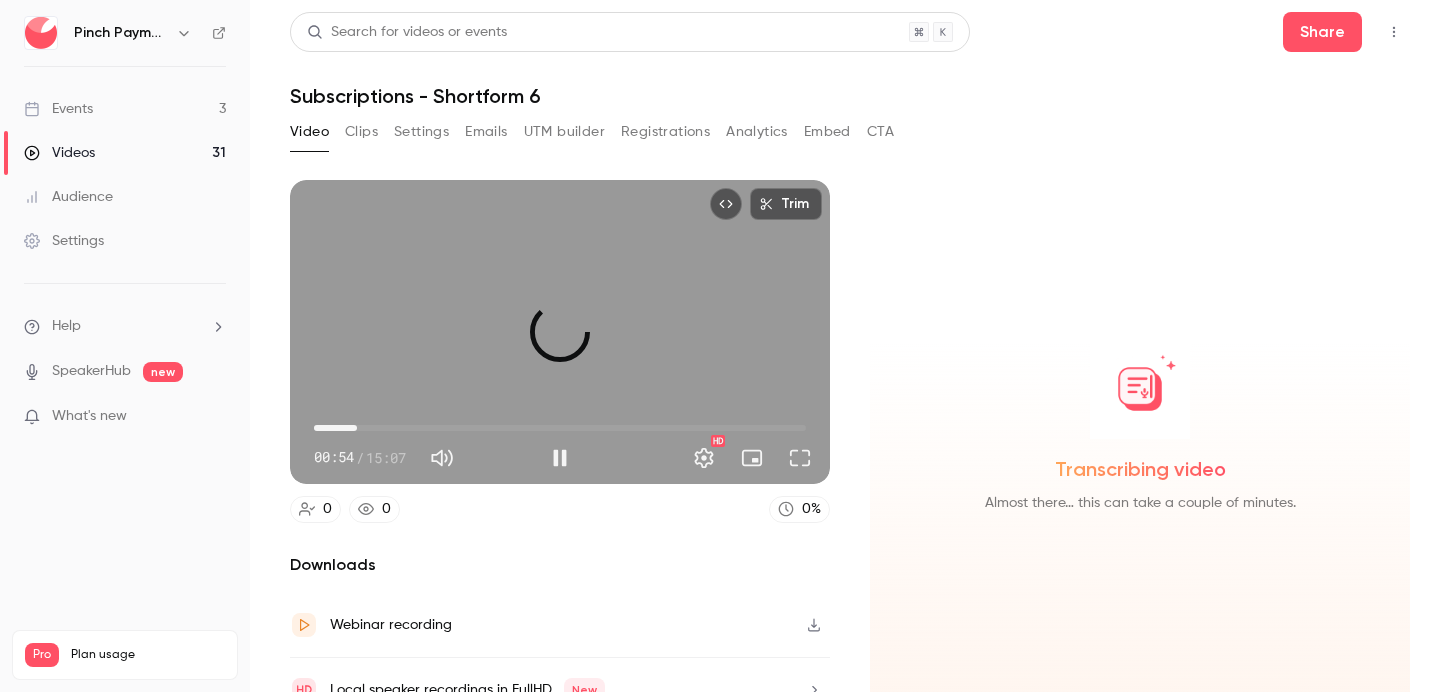 click on "01:19" at bounding box center (560, 428) 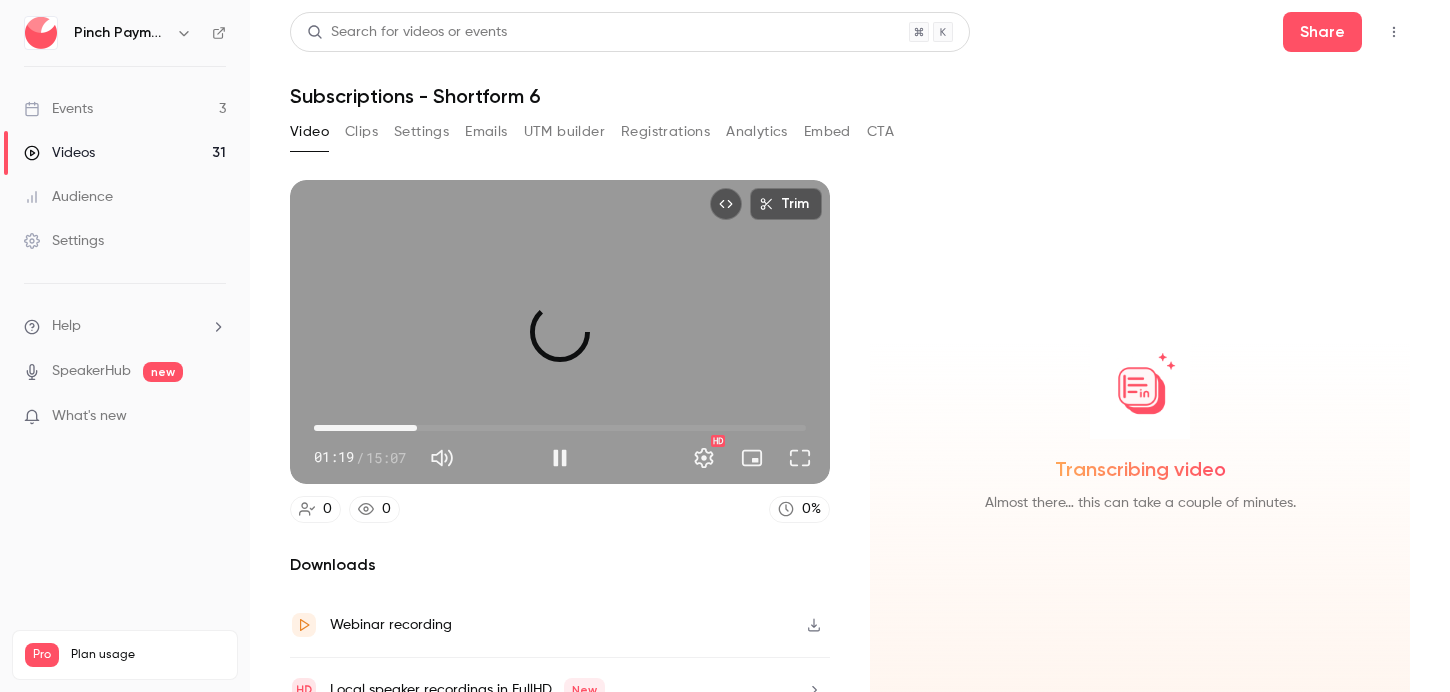 click on "03:09" at bounding box center [560, 428] 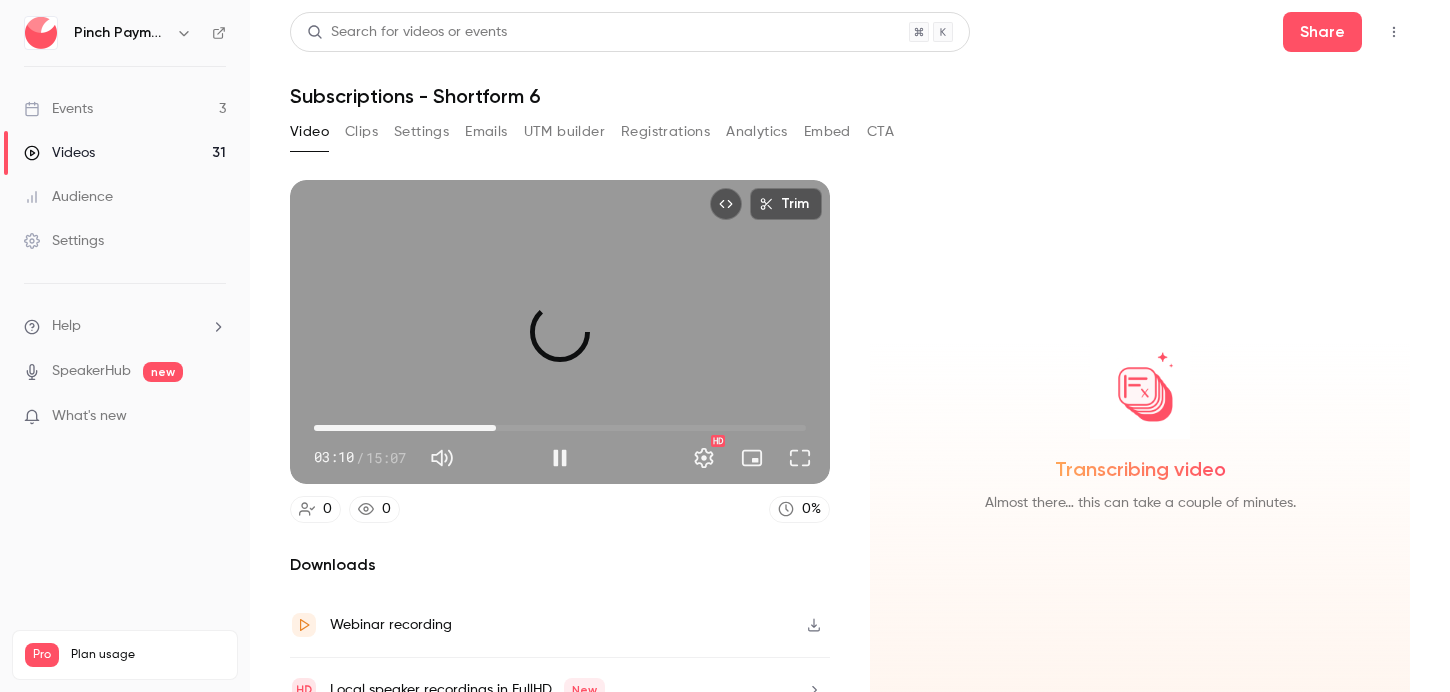 click on "05:35" at bounding box center [560, 428] 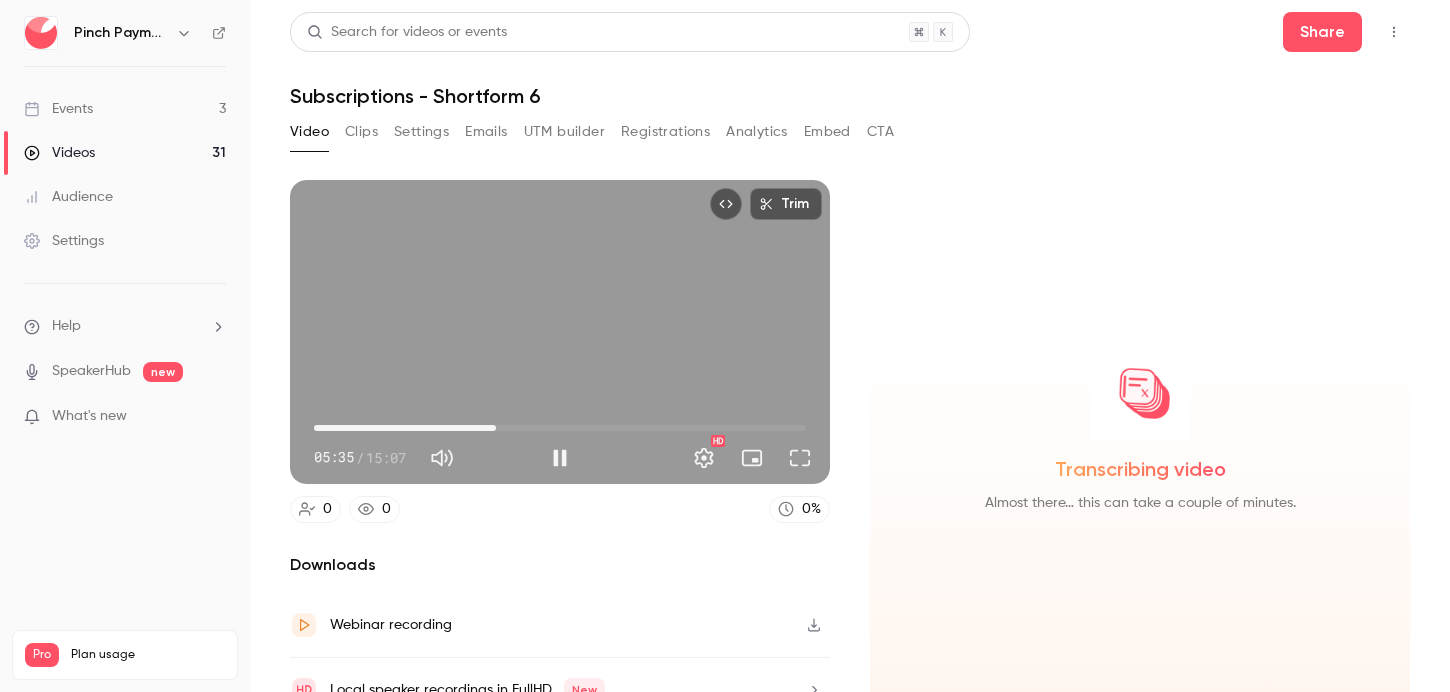 click on "05:35" at bounding box center (560, 428) 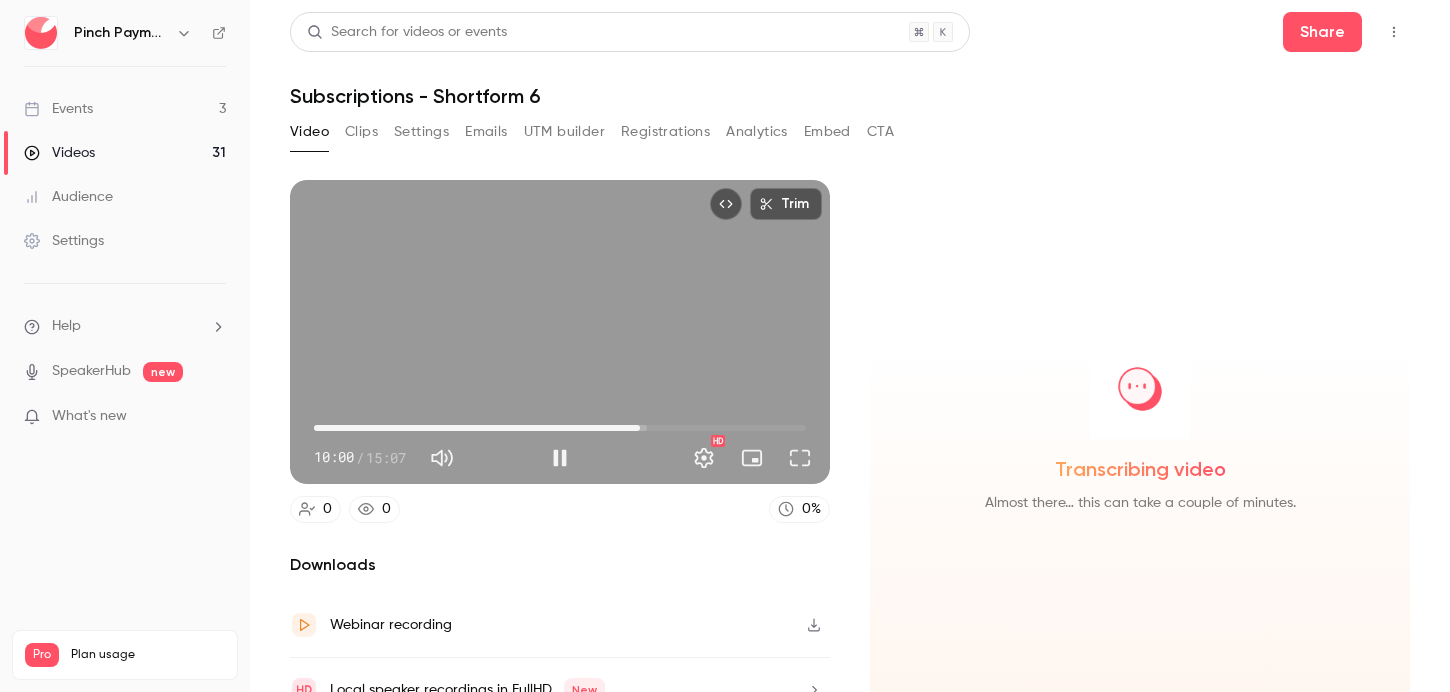 click at bounding box center [560, 458] 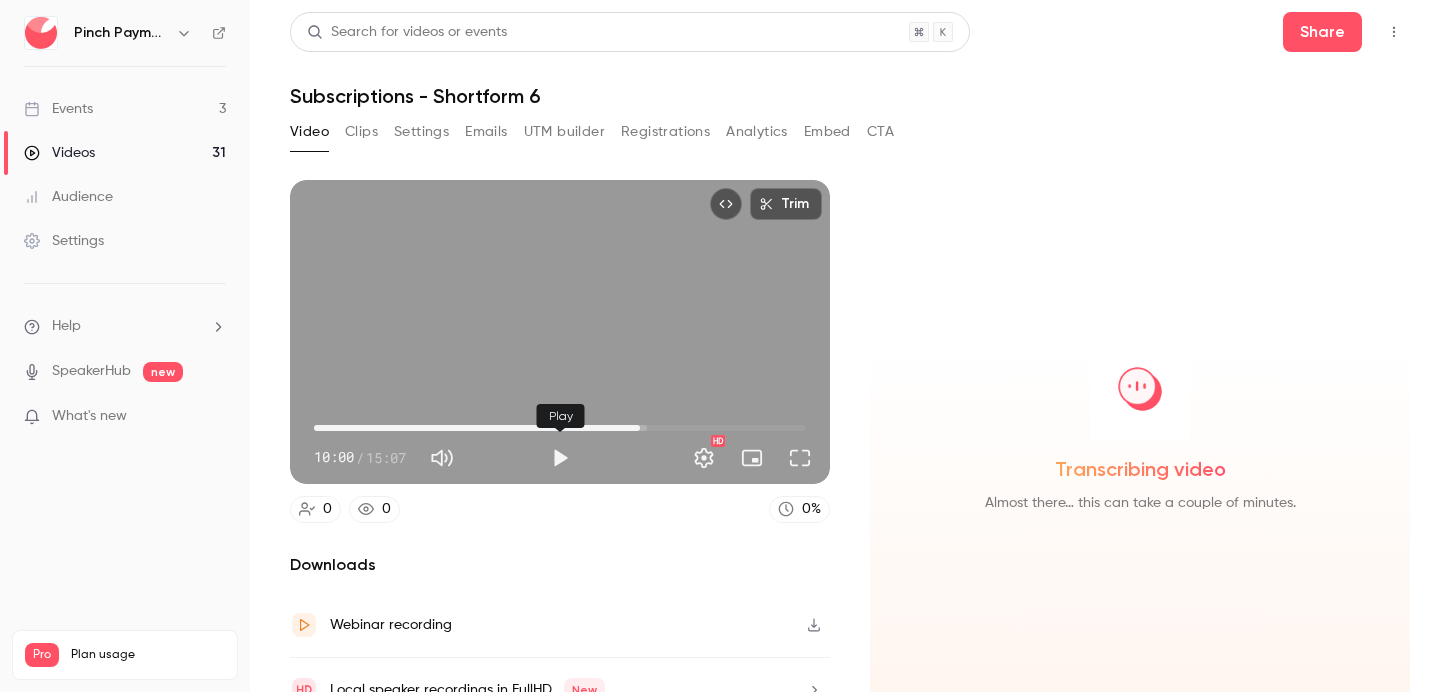 type on "*****" 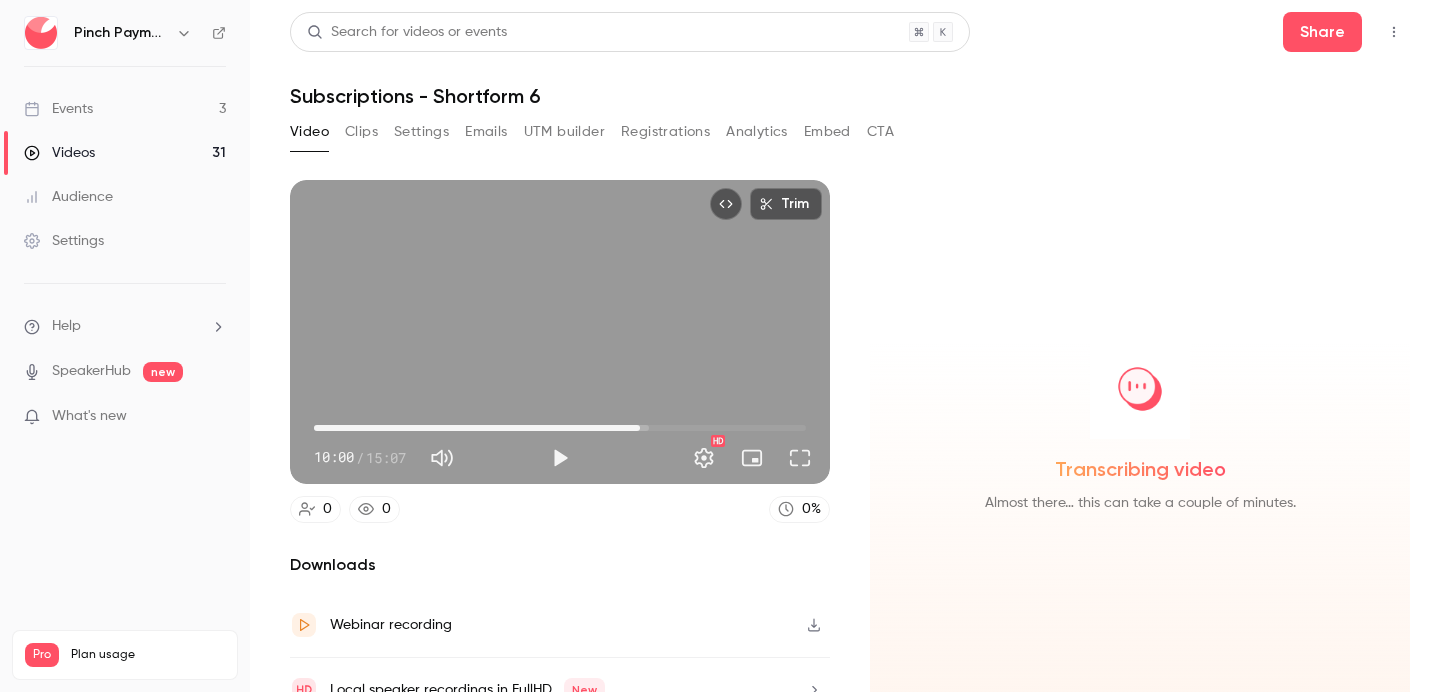 scroll, scrollTop: 10, scrollLeft: 0, axis: vertical 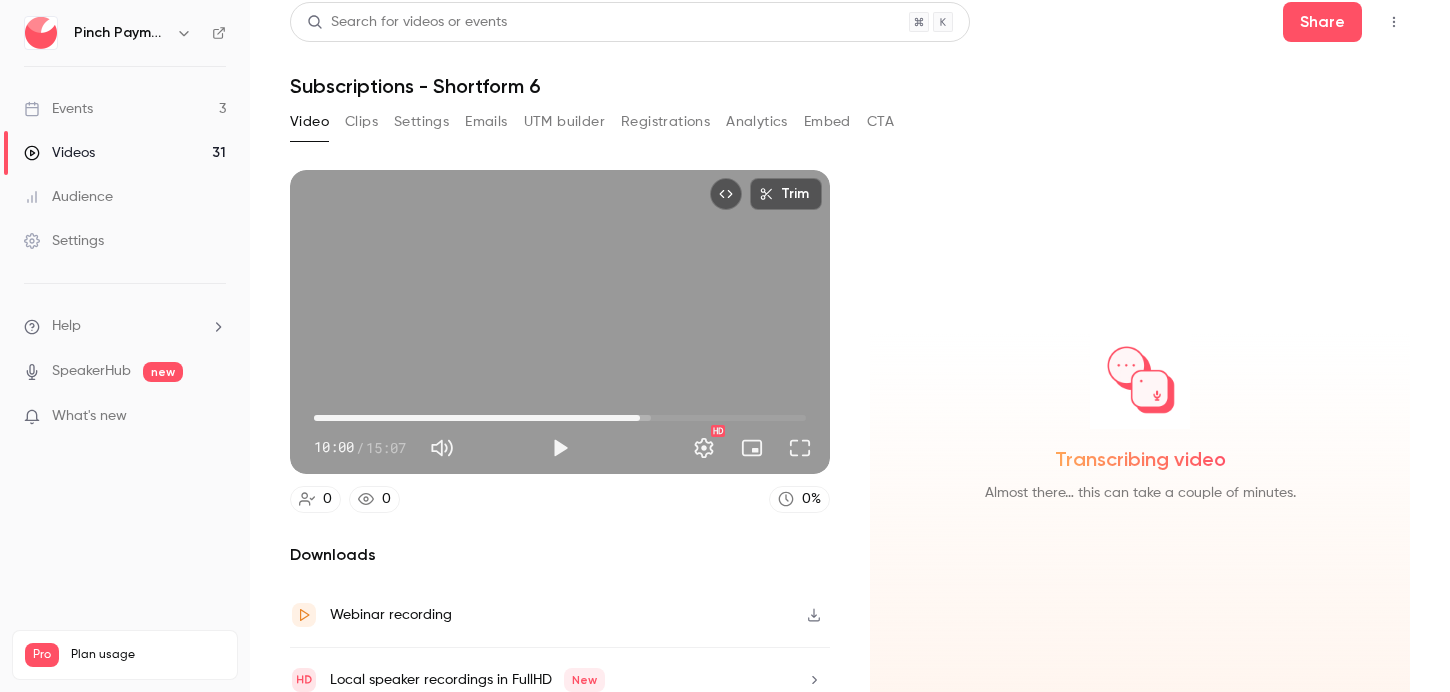 click on "Trim" at bounding box center (786, 194) 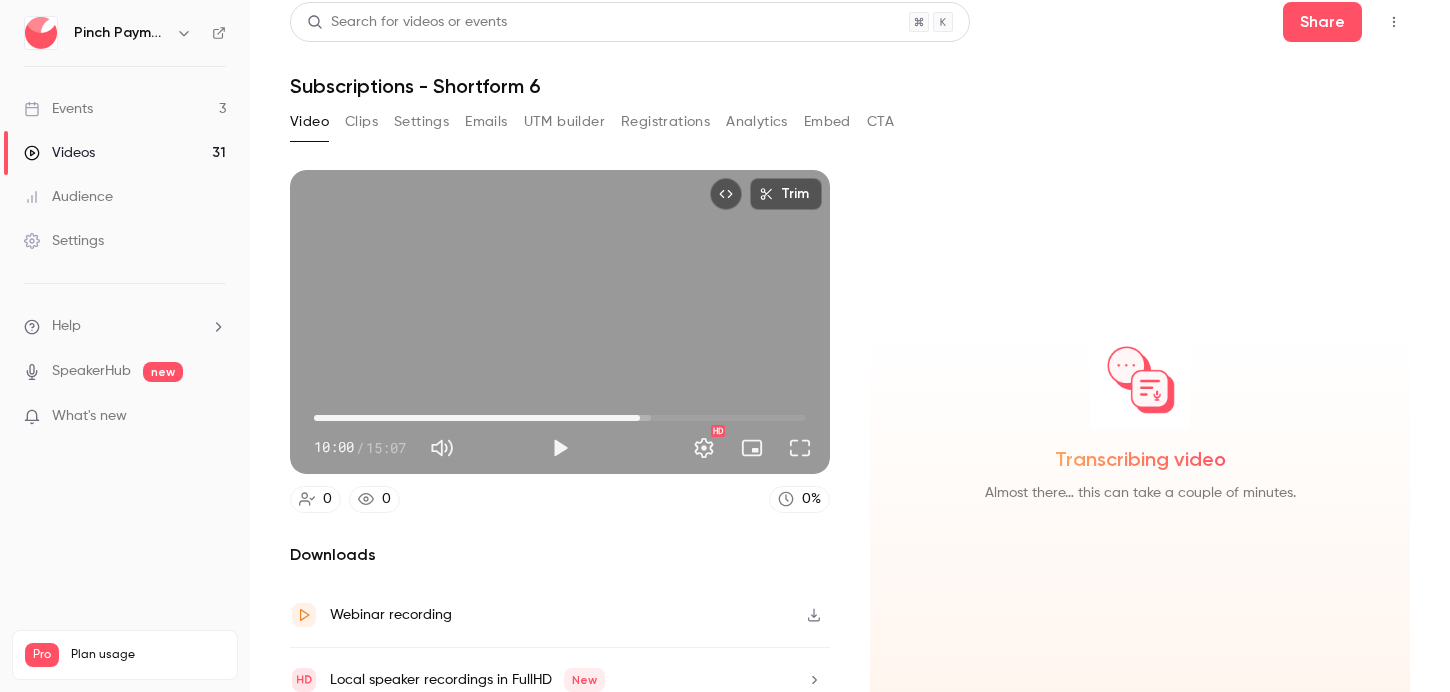 scroll, scrollTop: 0, scrollLeft: 0, axis: both 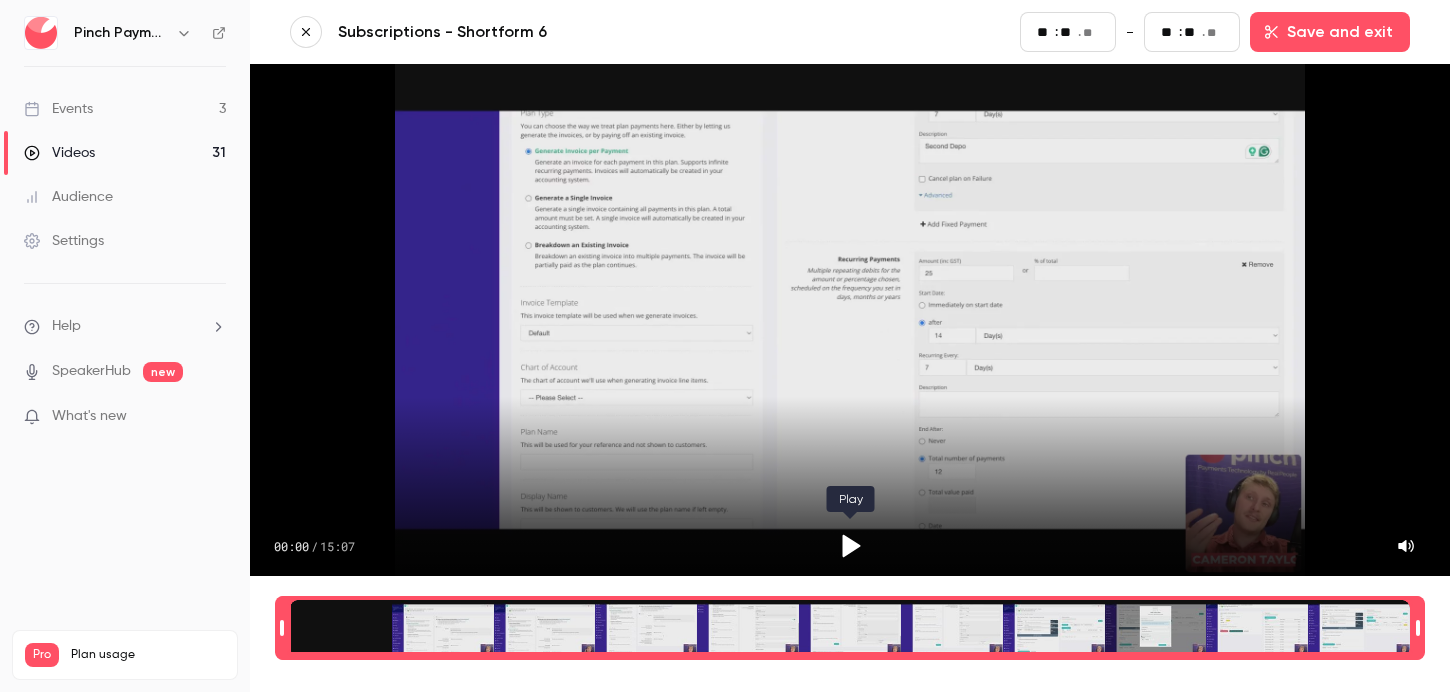 click 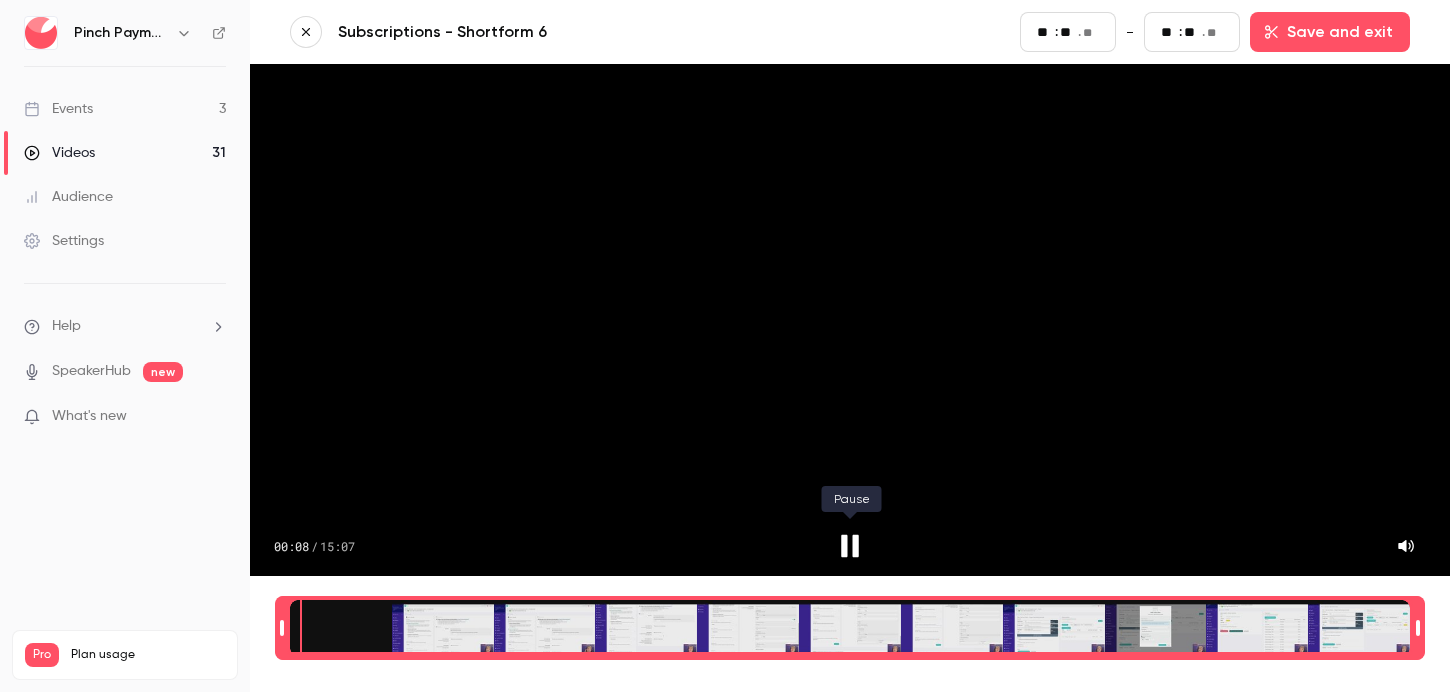 click 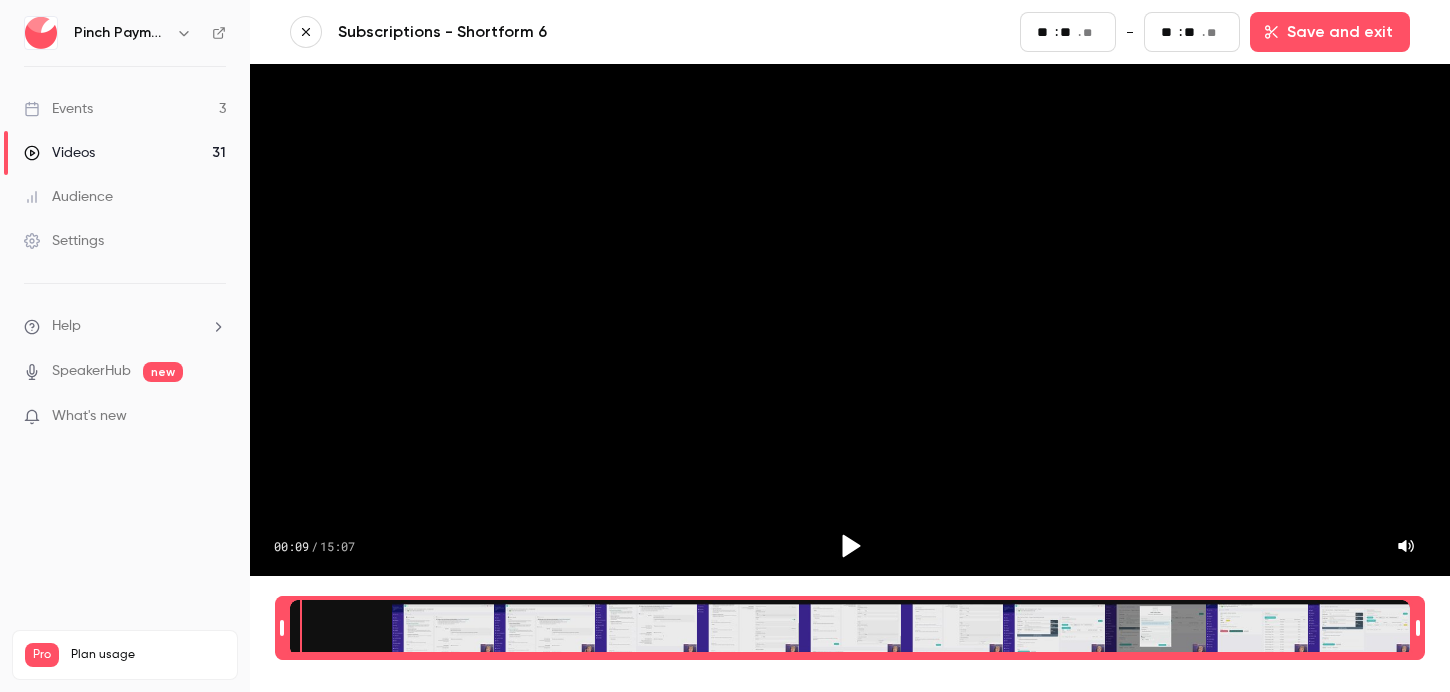 click at bounding box center [850, 628] 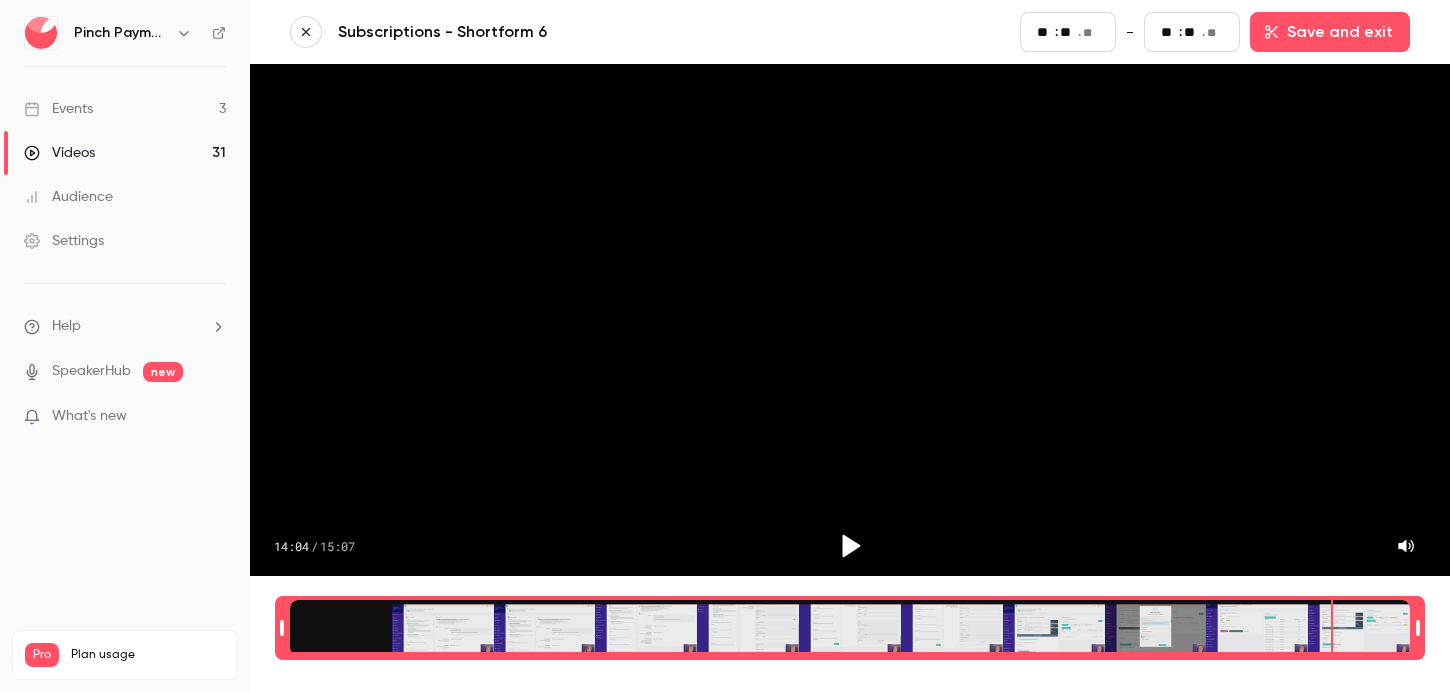click at bounding box center [850, 628] 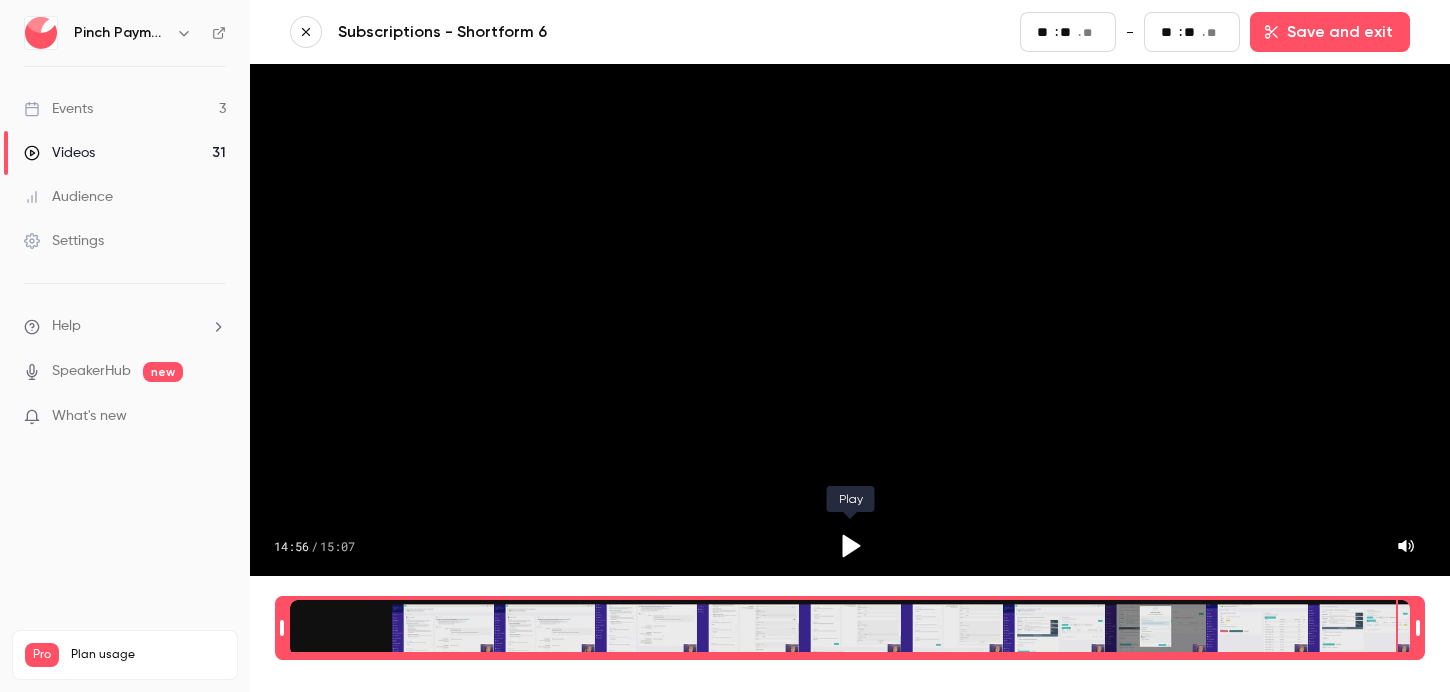 click 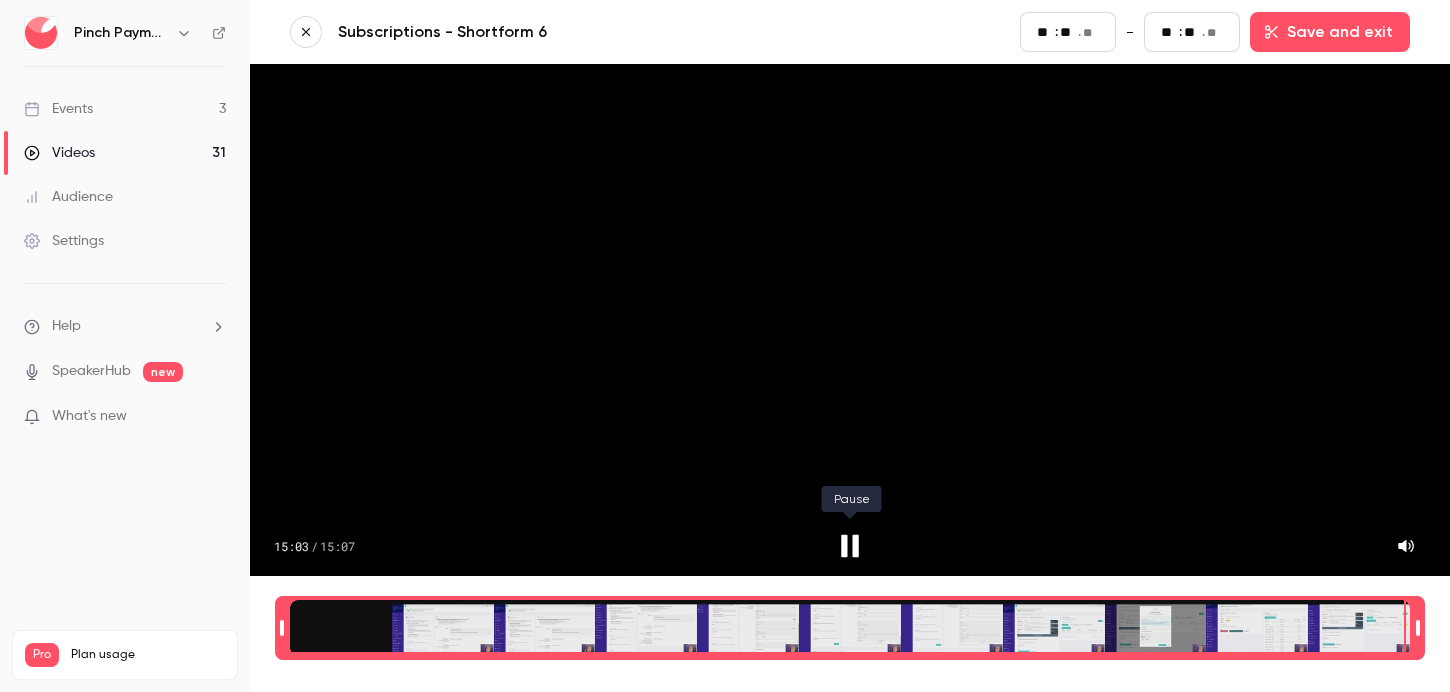 click 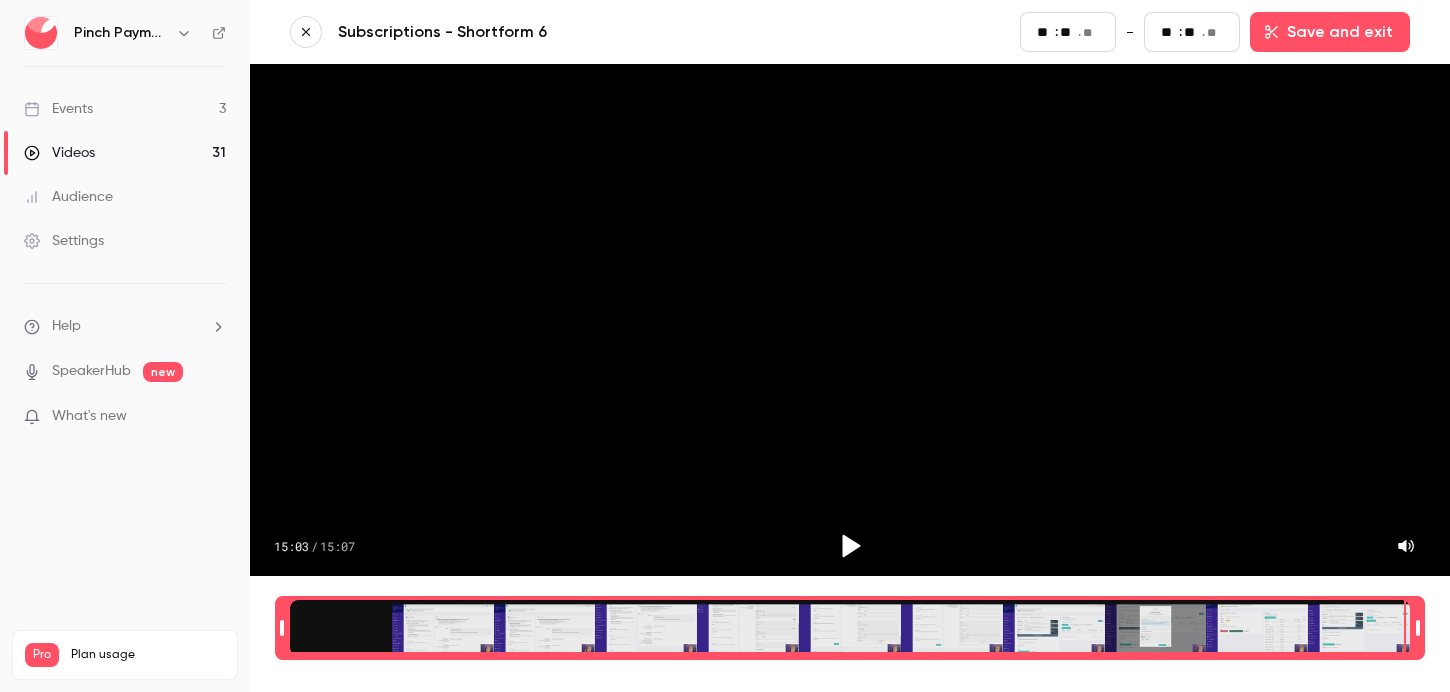 type on "***" 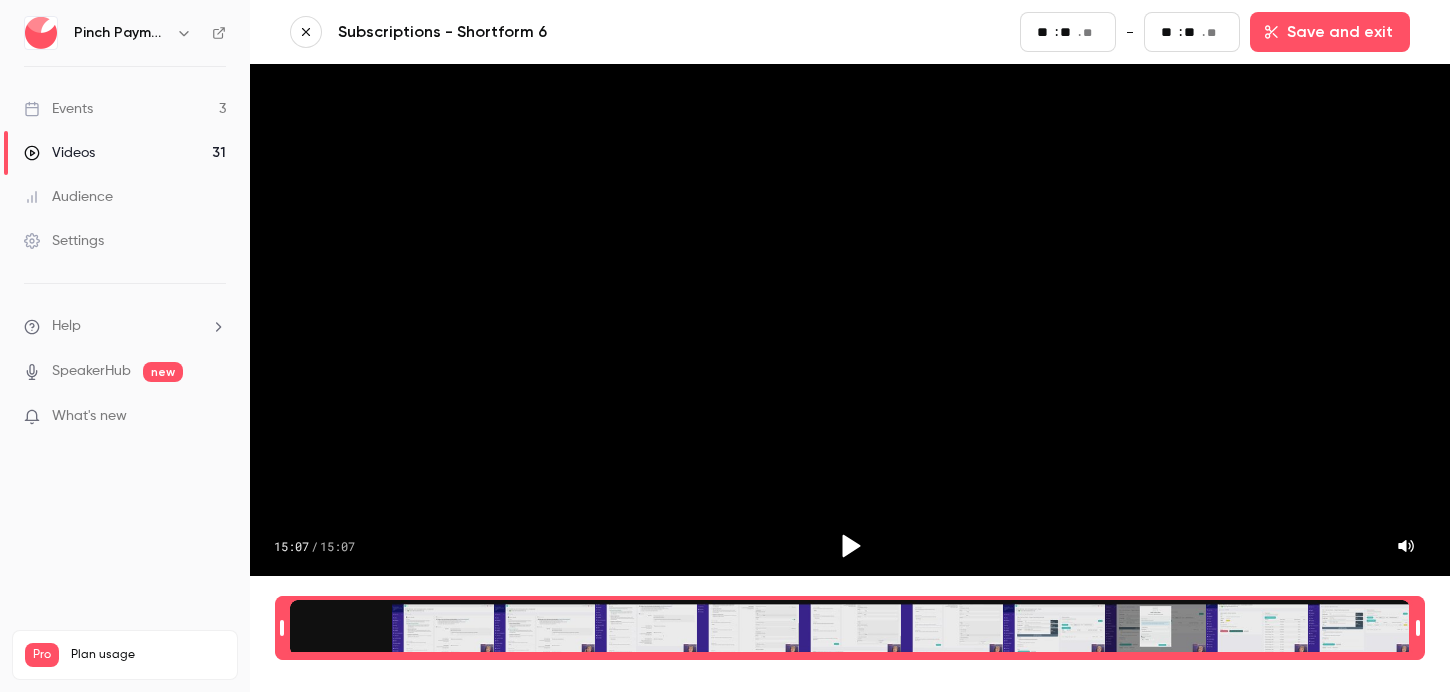 click on "**" at bounding box center [1192, 32] 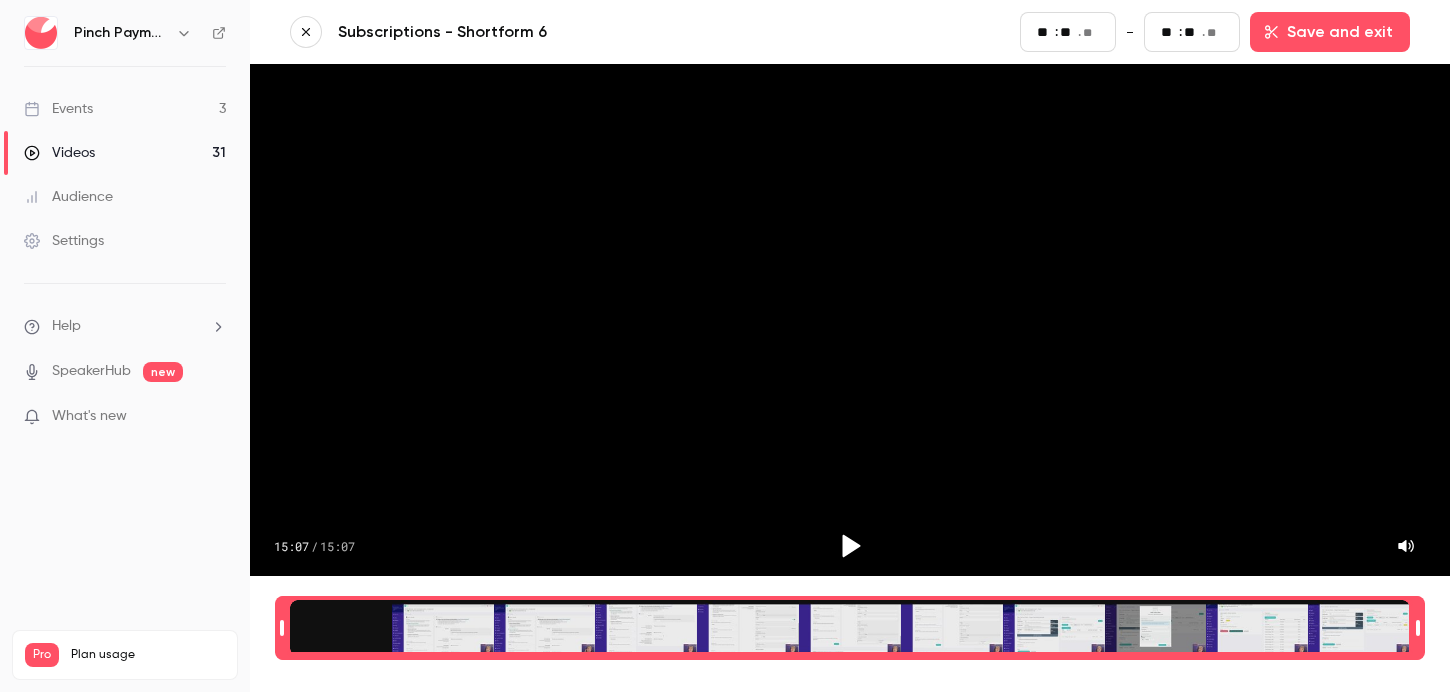type on "**" 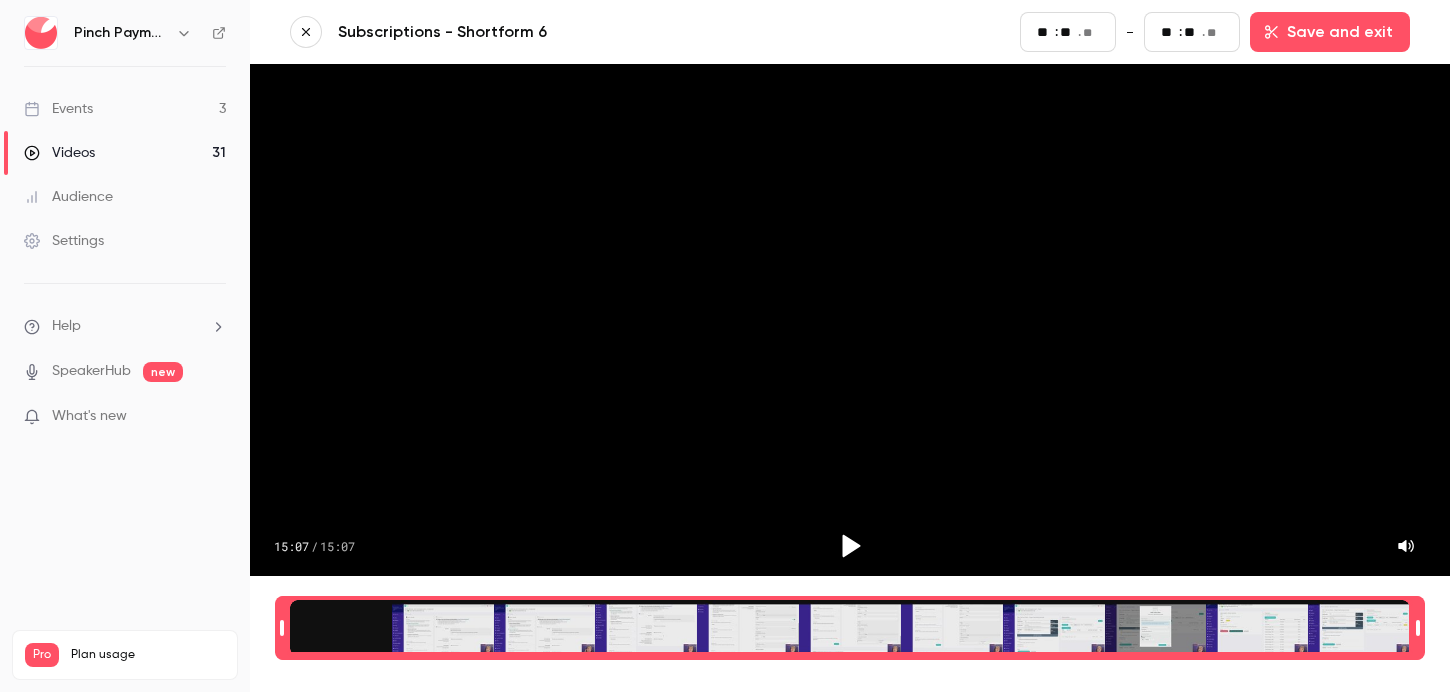 type on "***" 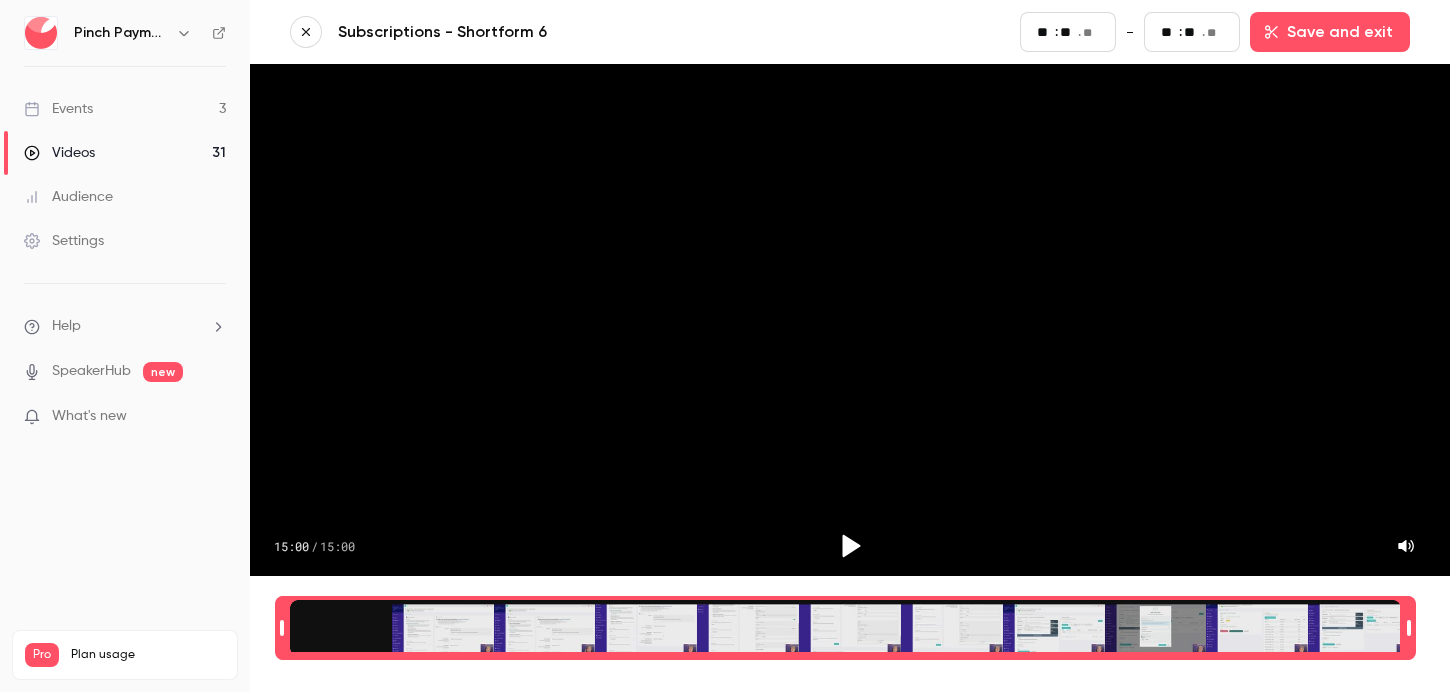 scroll, scrollTop: 0, scrollLeft: 1, axis: horizontal 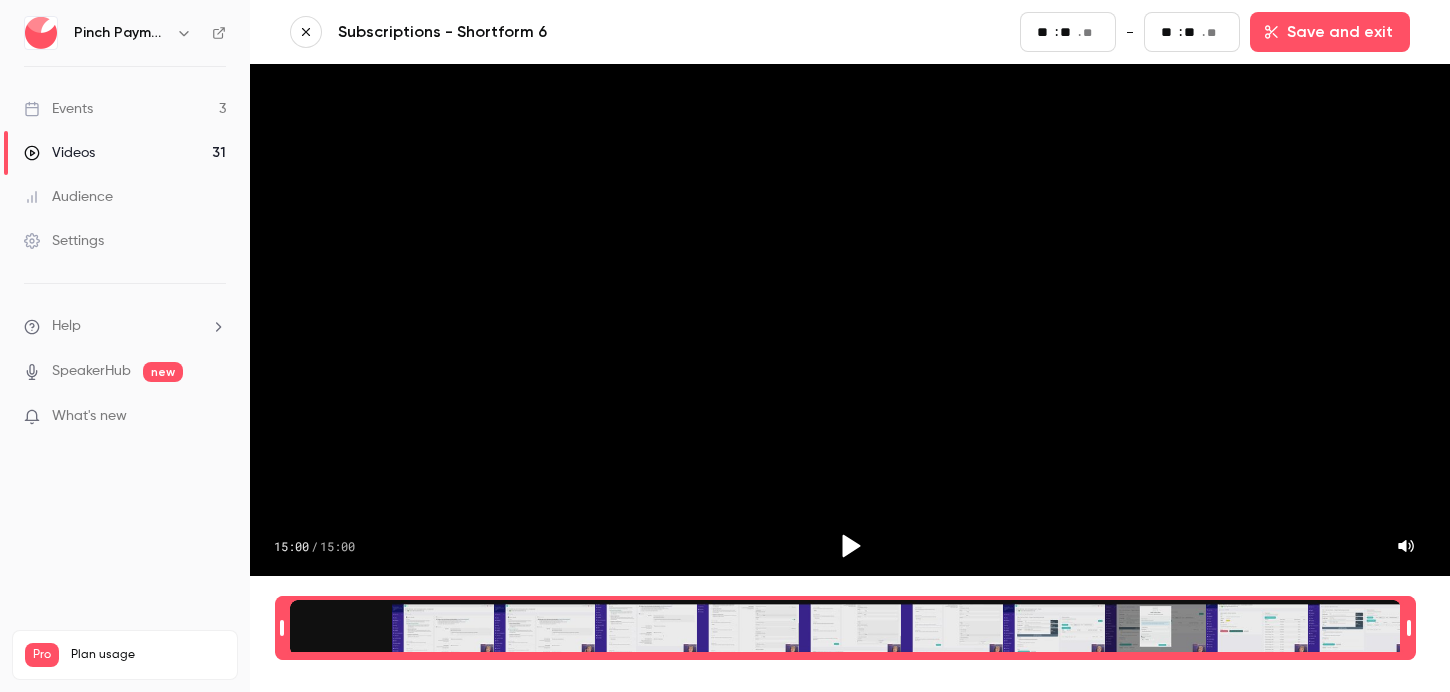 type on "**" 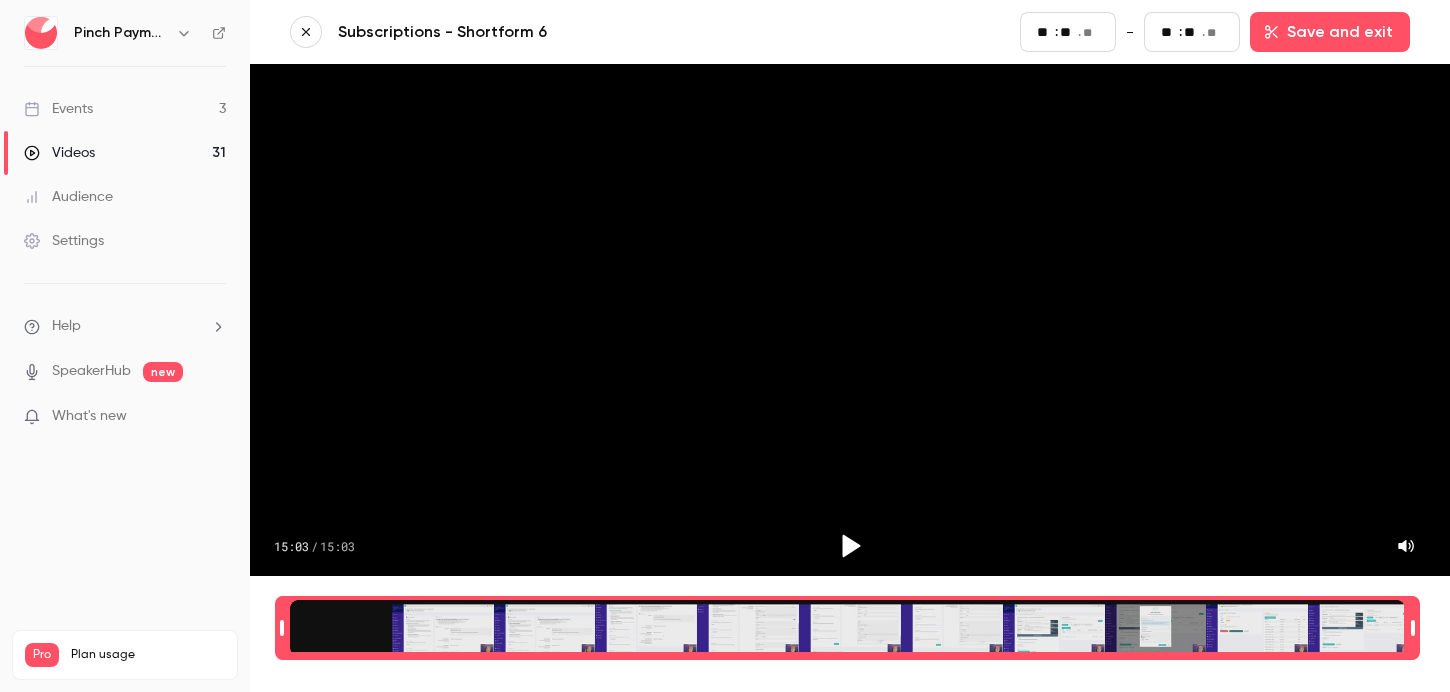 type on "**" 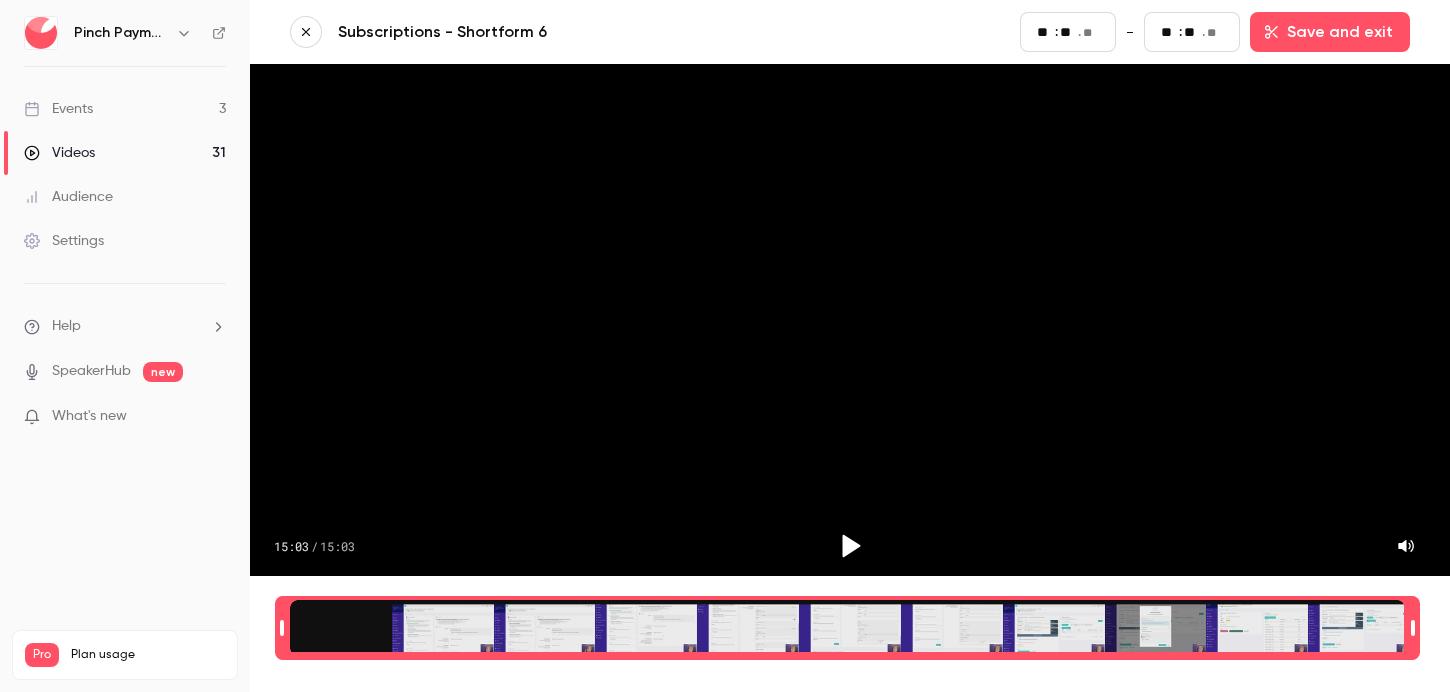 click on "**" at bounding box center [1045, 32] 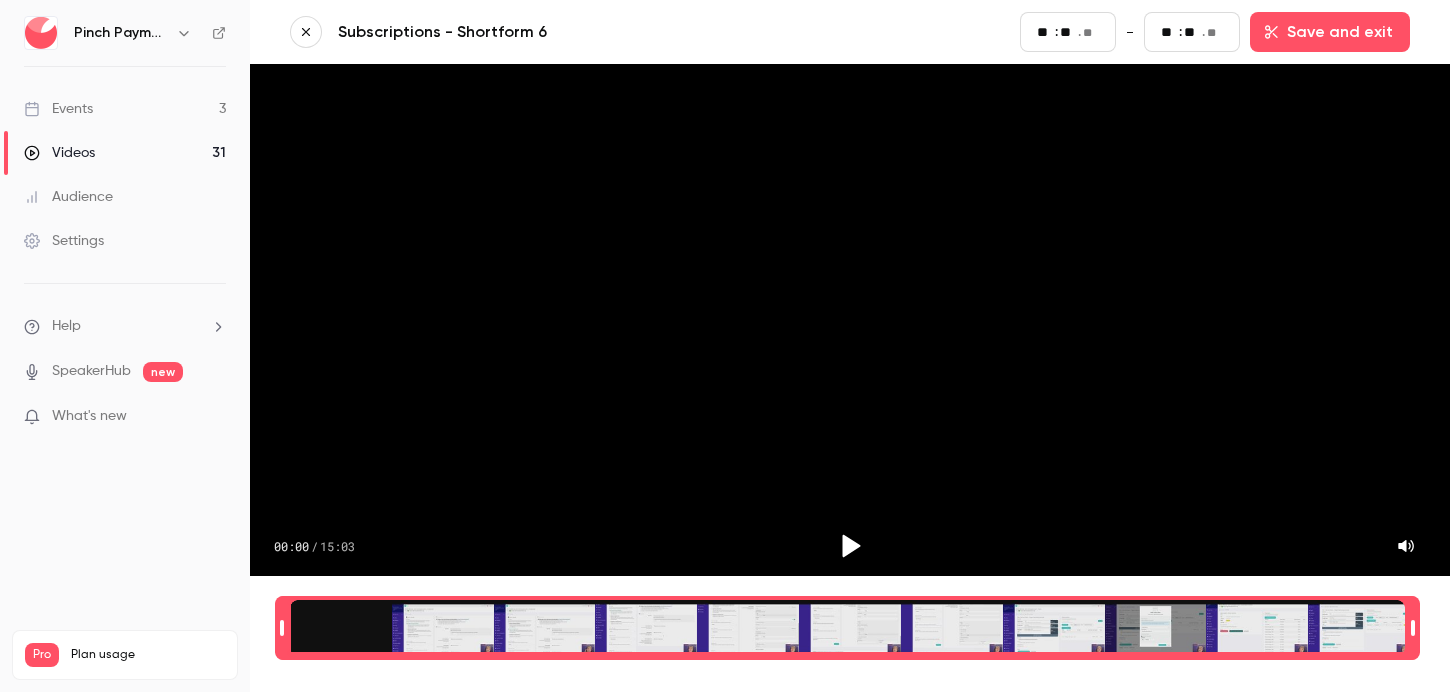 type on "**" 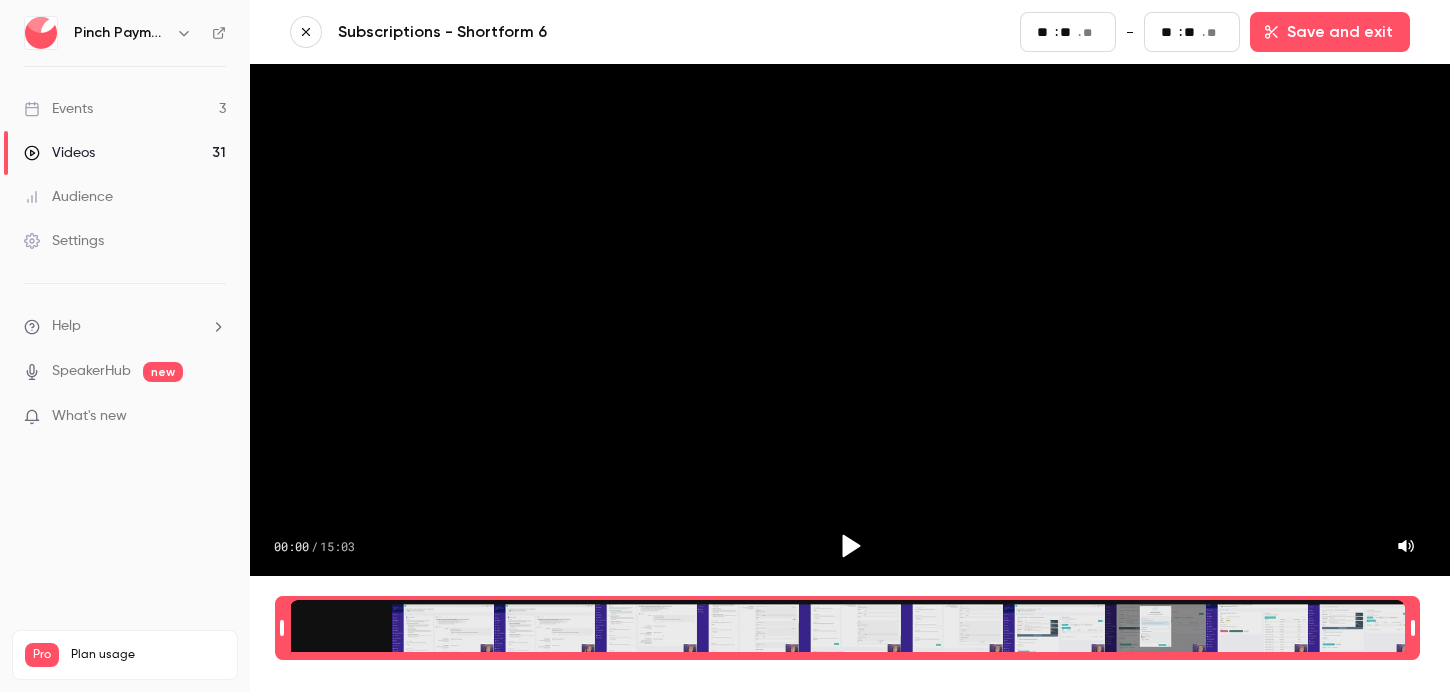 scroll, scrollTop: 0, scrollLeft: 1, axis: horizontal 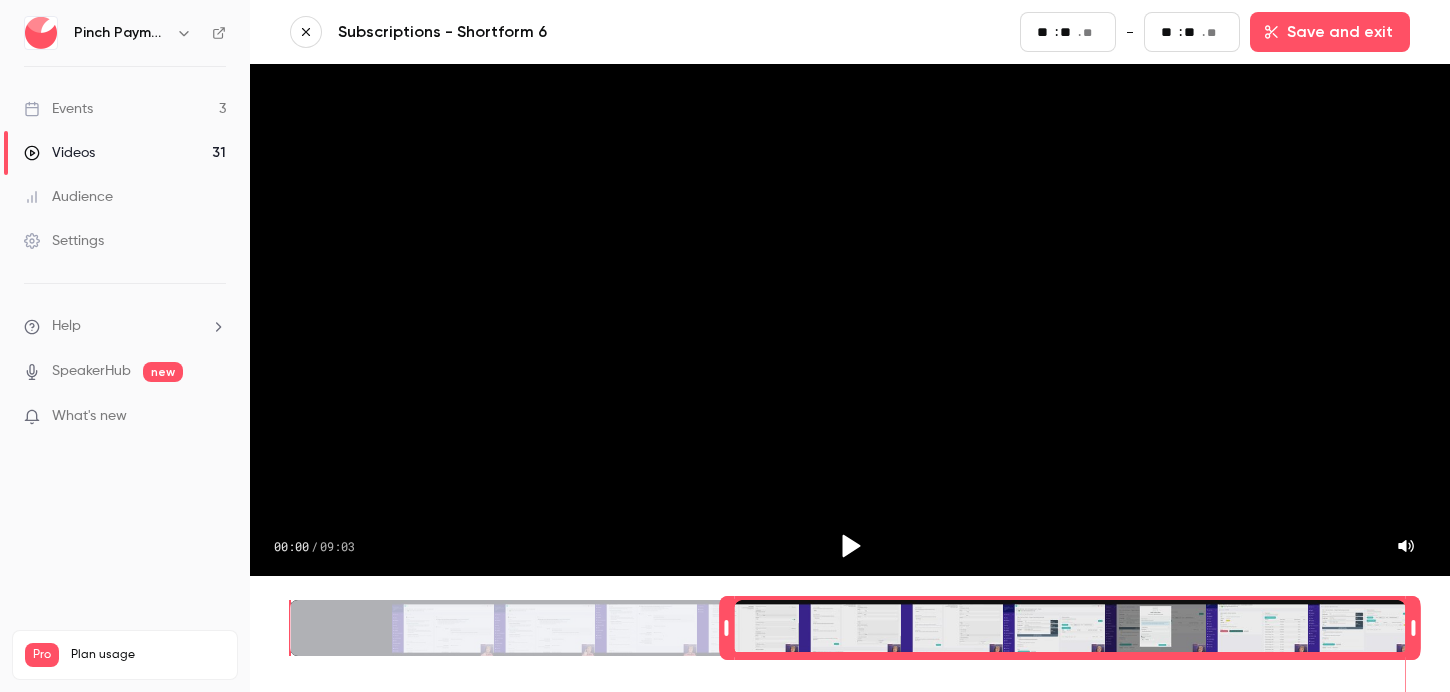 type on "***" 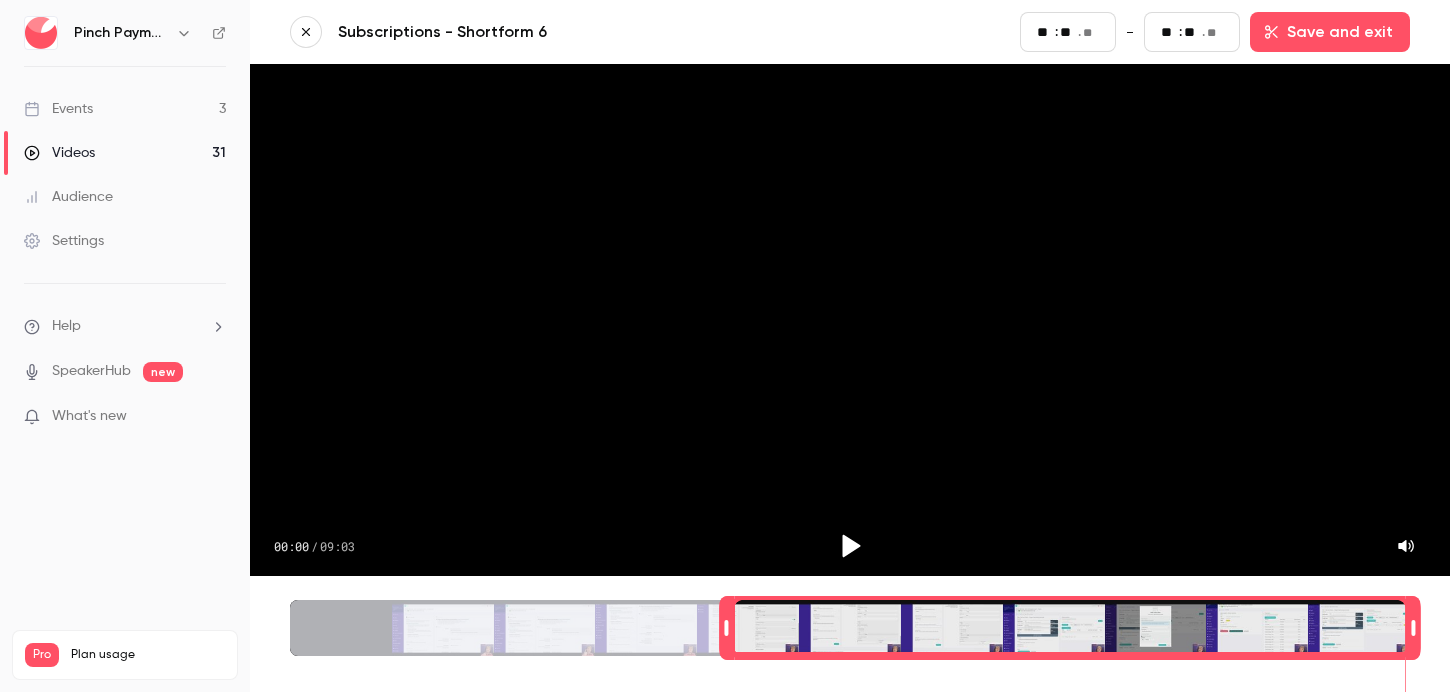 type on "**" 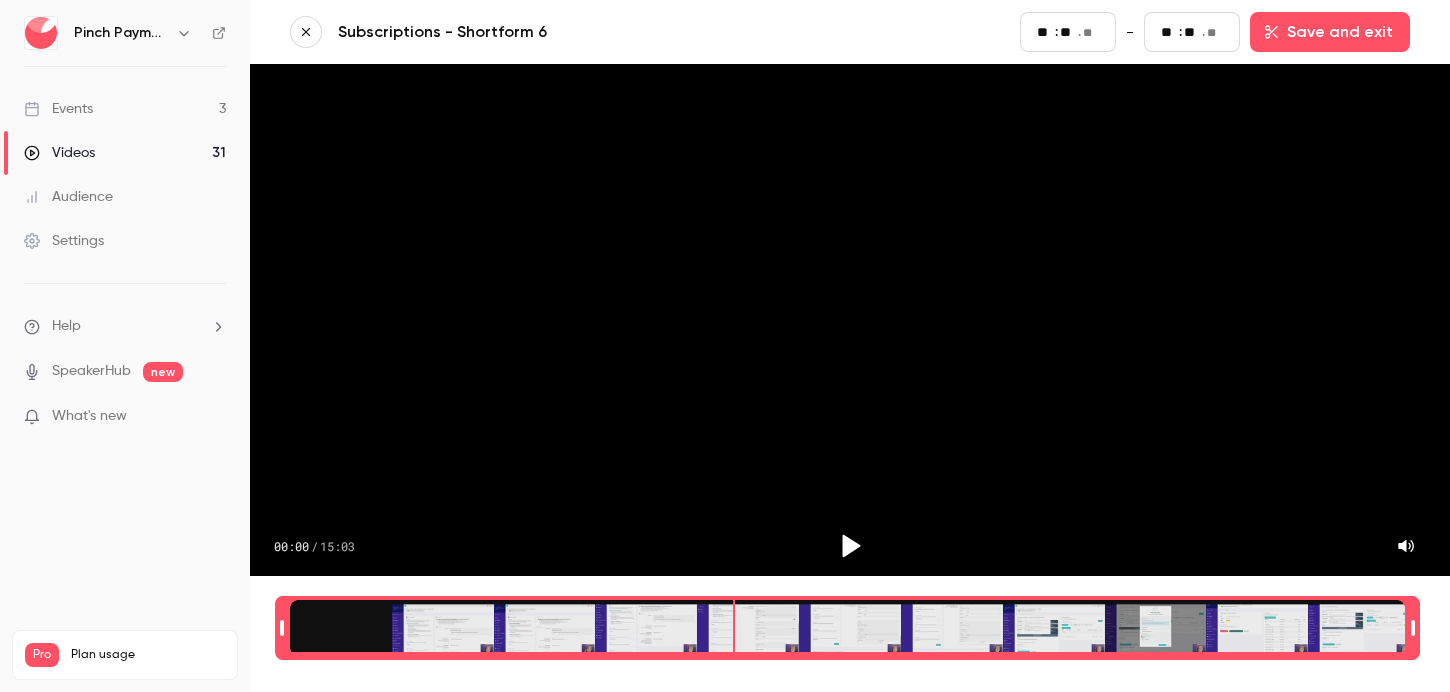 type on "*" 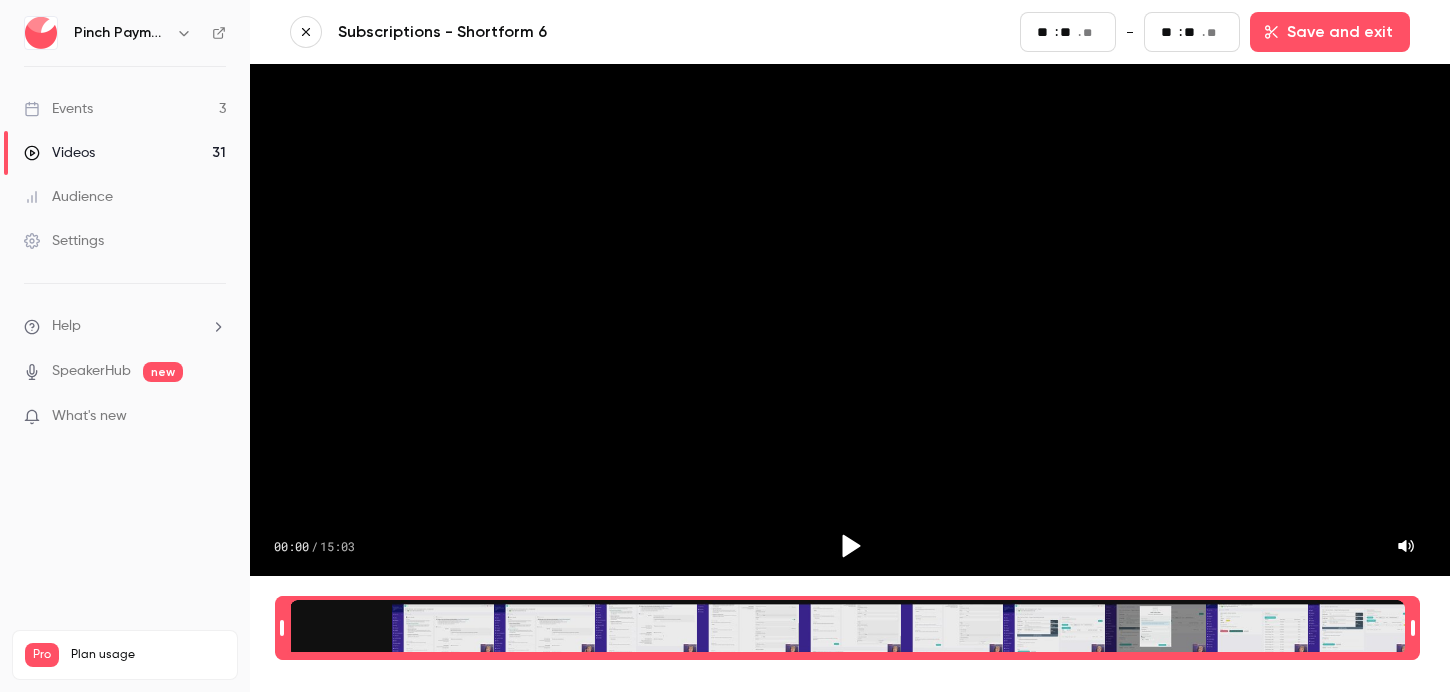 type on "**" 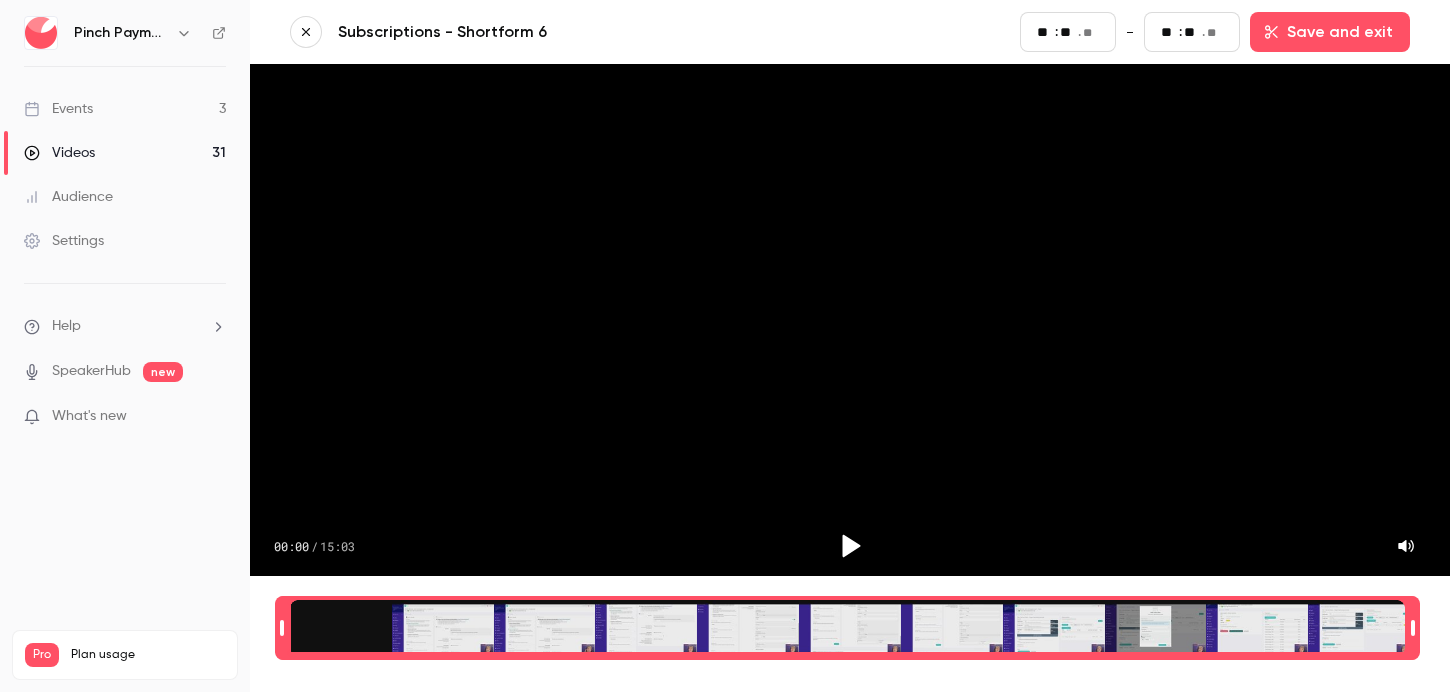 type on "***" 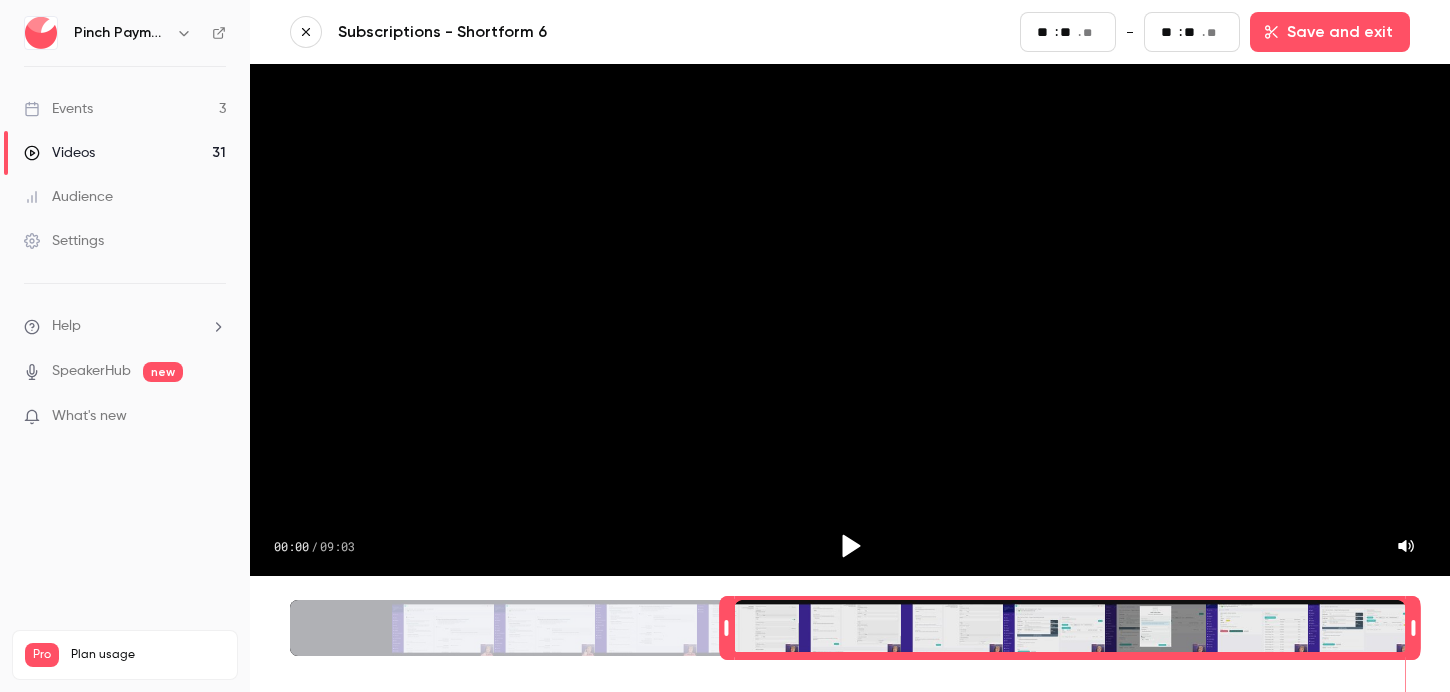 type on "**" 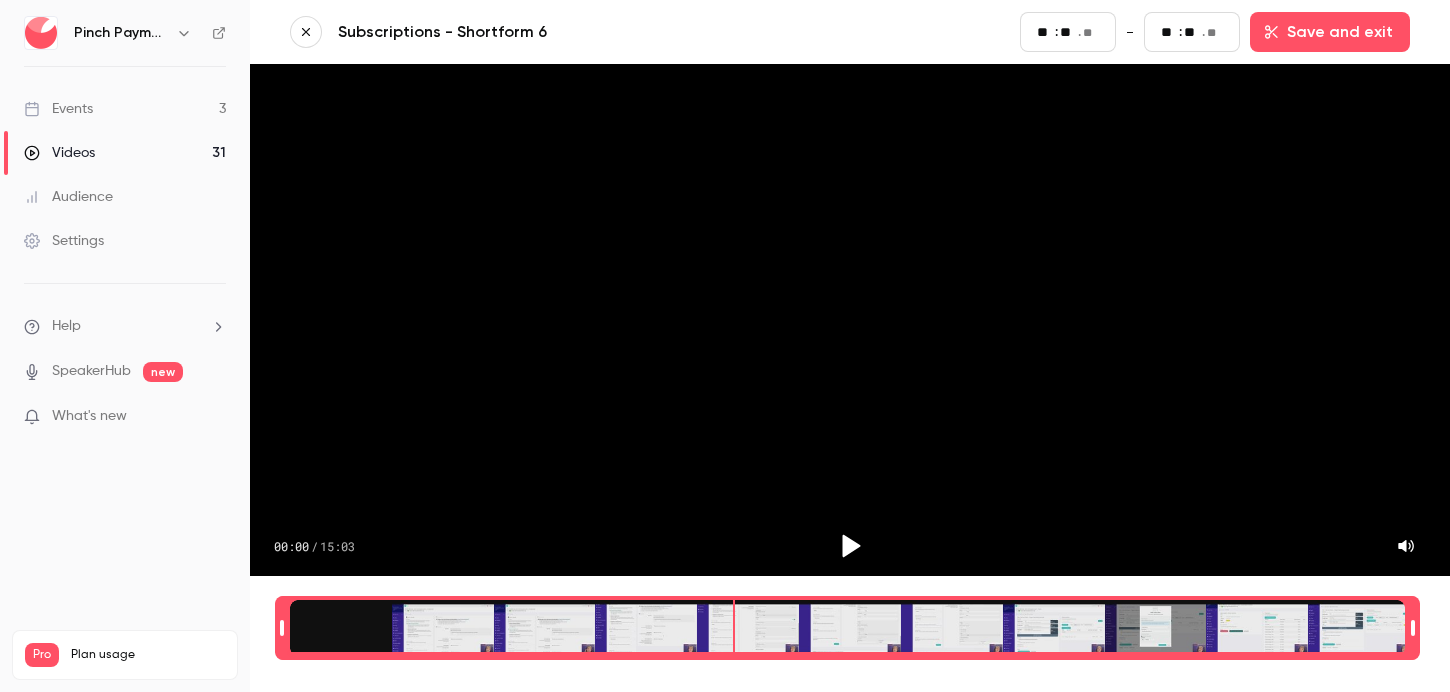 scroll, scrollTop: 0, scrollLeft: 0, axis: both 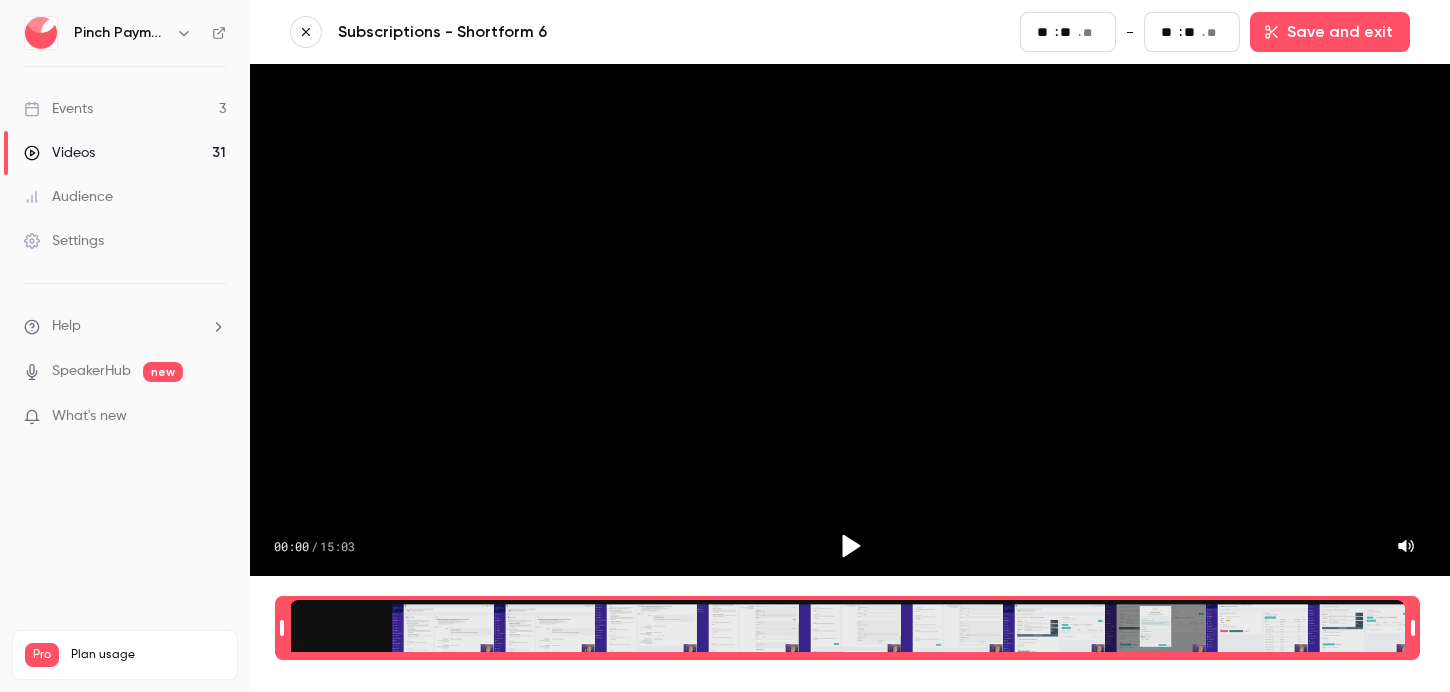 type on "**" 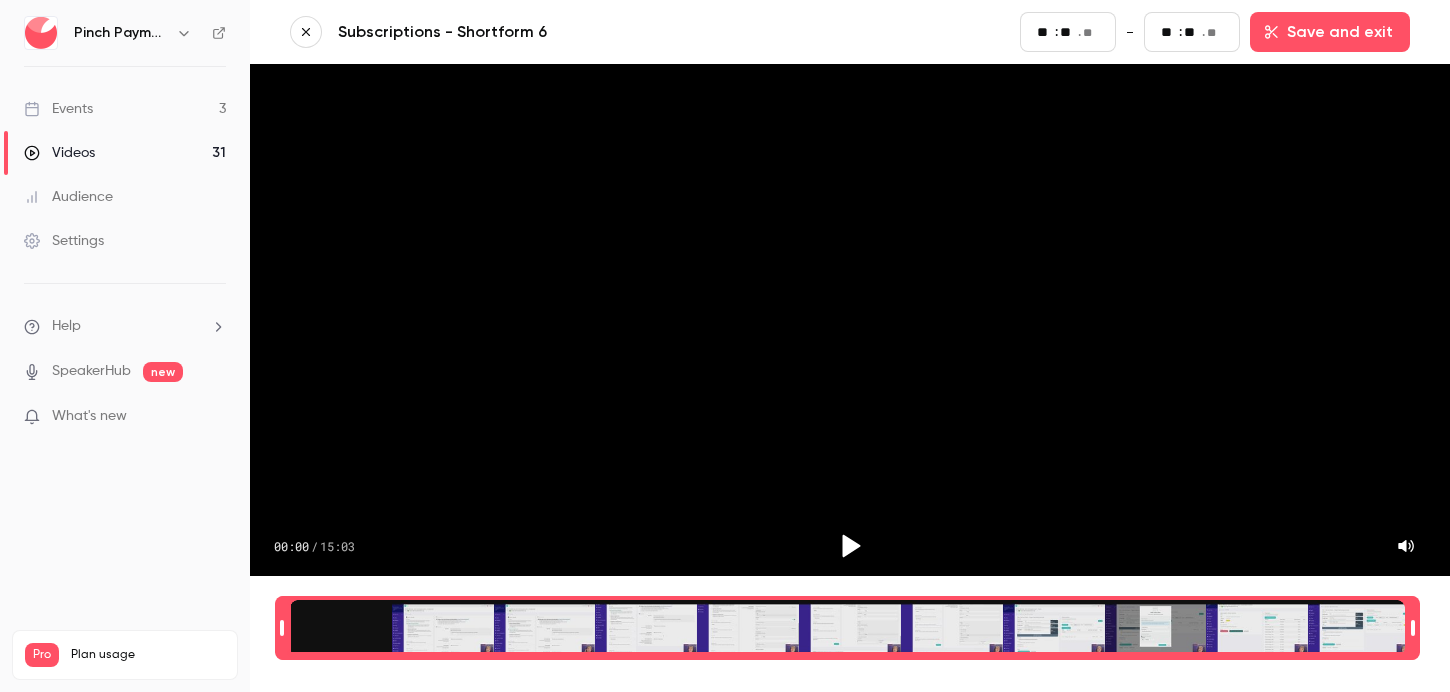 type on "***" 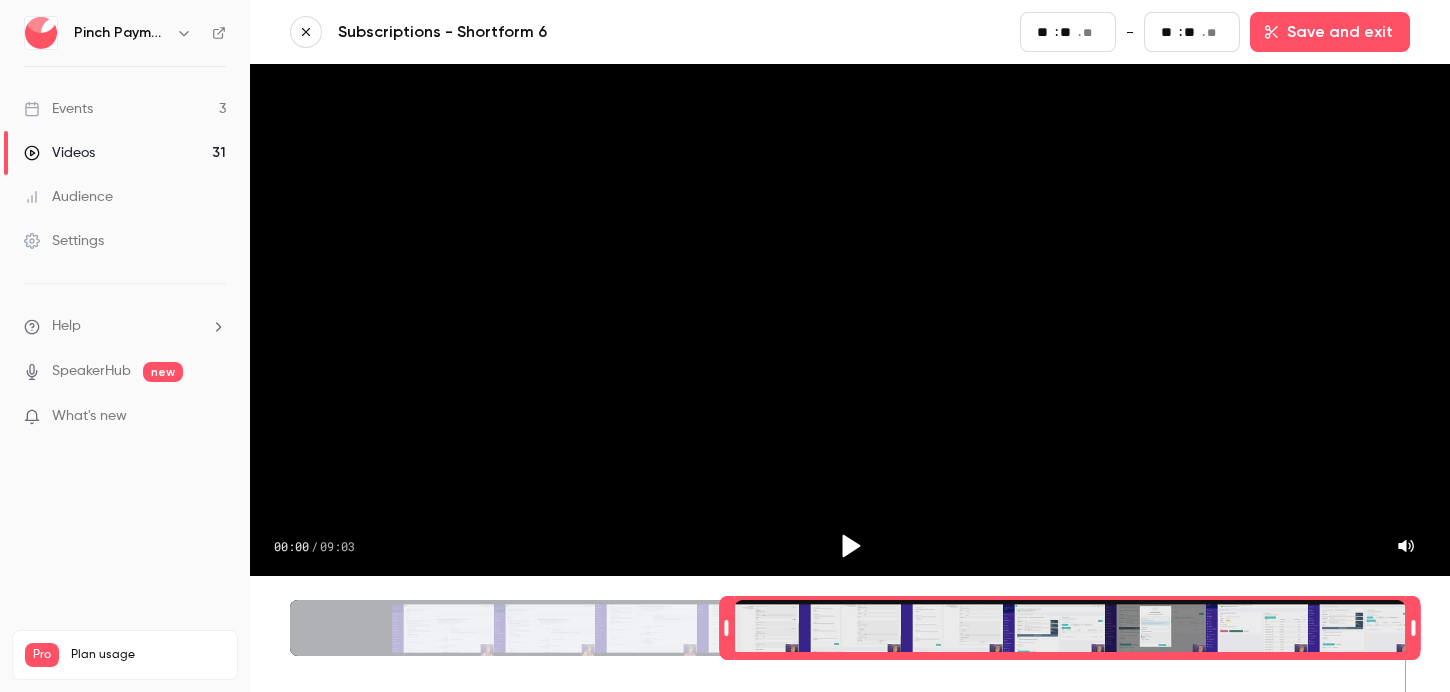 type on "**" 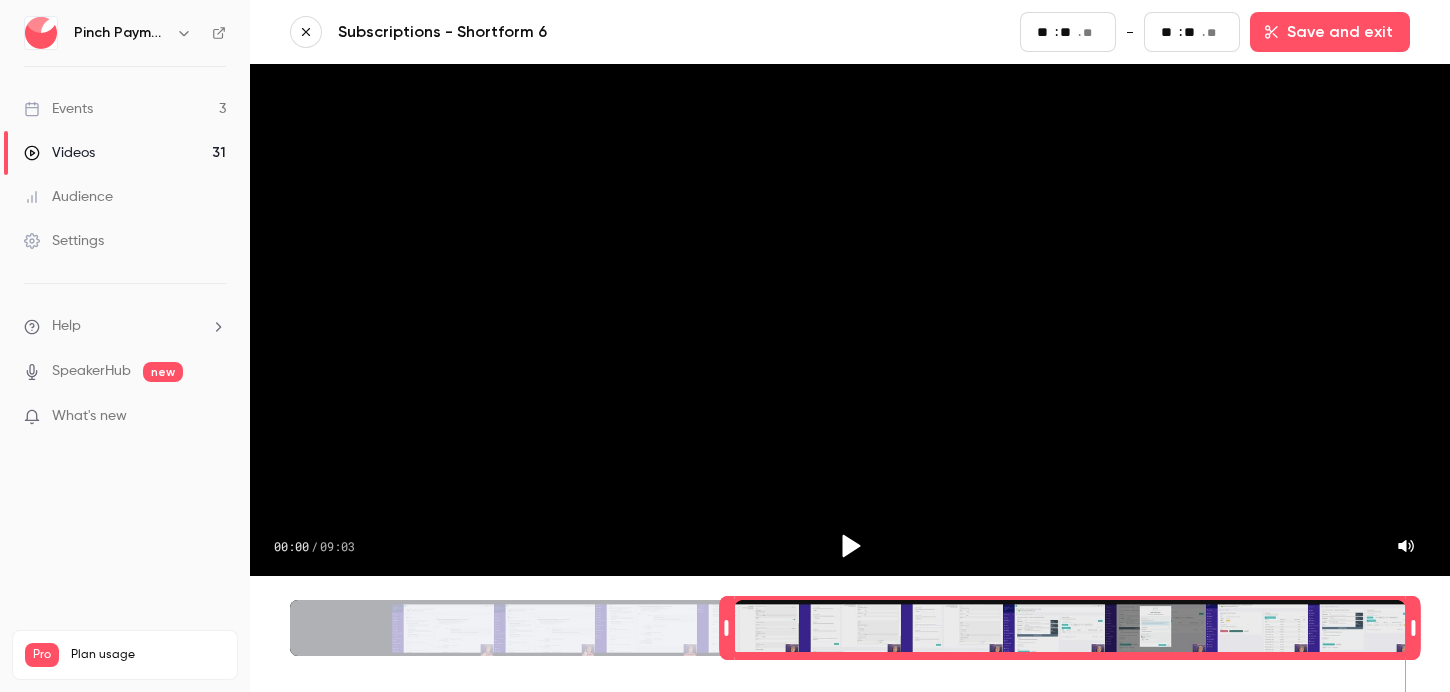 scroll, scrollTop: 0, scrollLeft: 0, axis: both 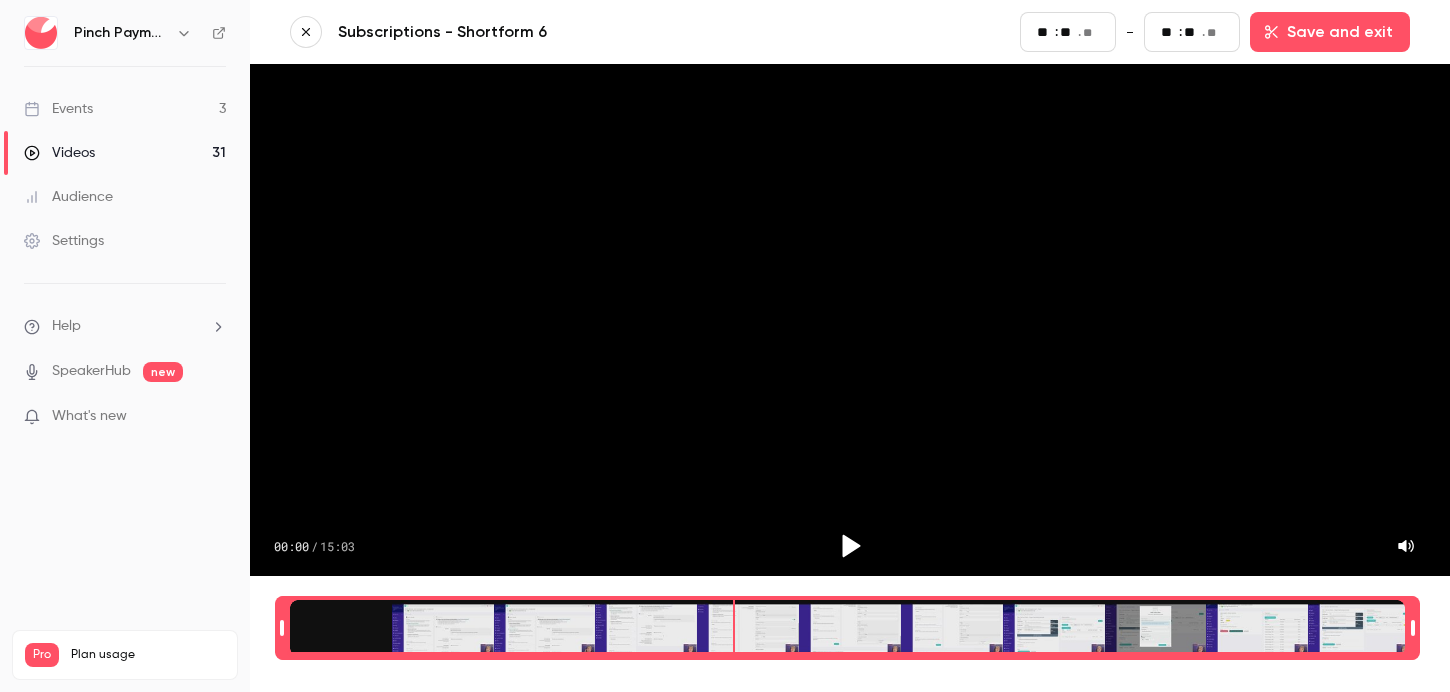 type on "*" 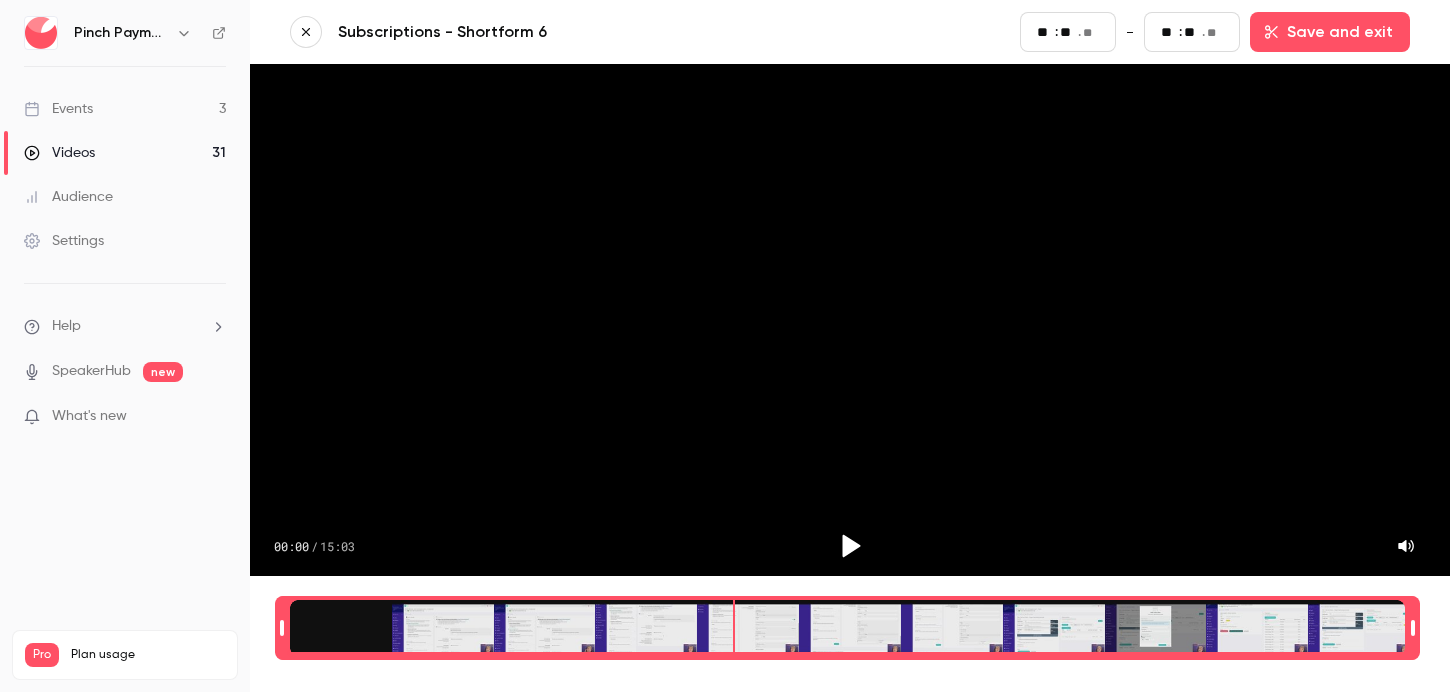 type on "**" 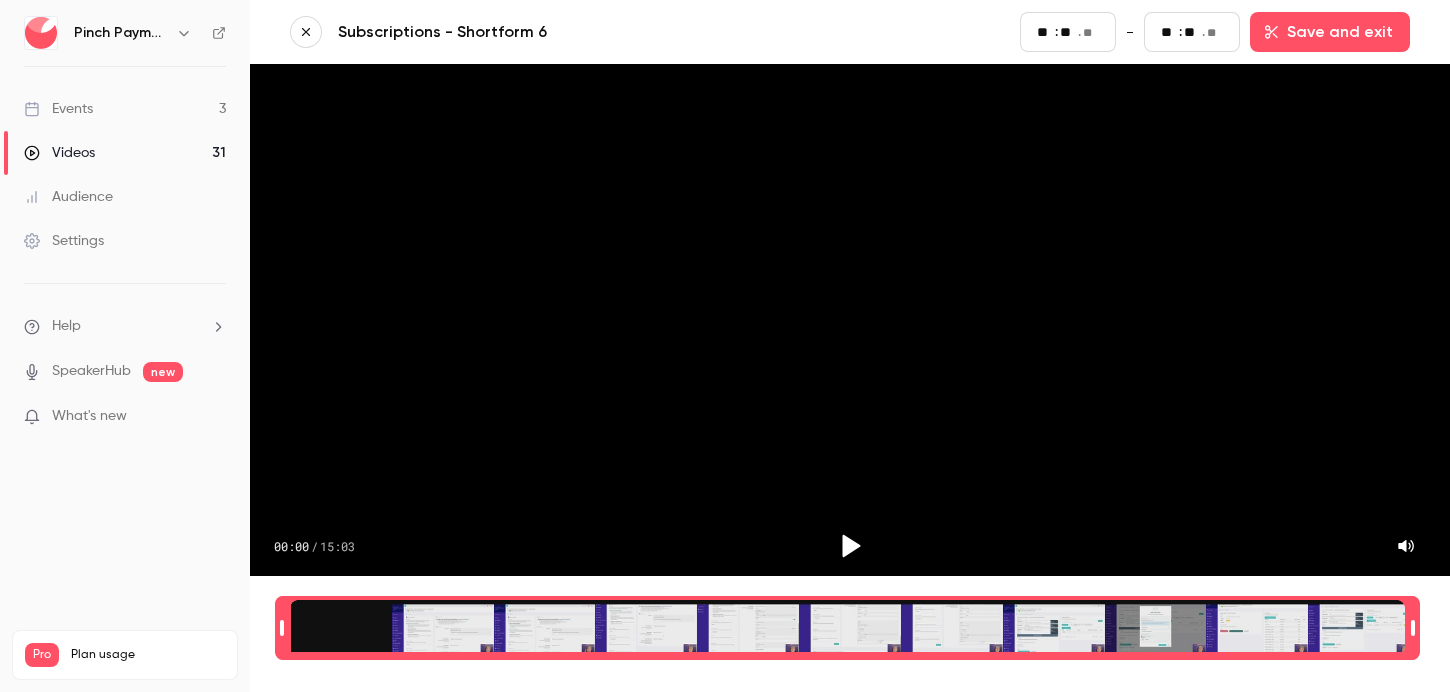 scroll, scrollTop: 0, scrollLeft: 1, axis: horizontal 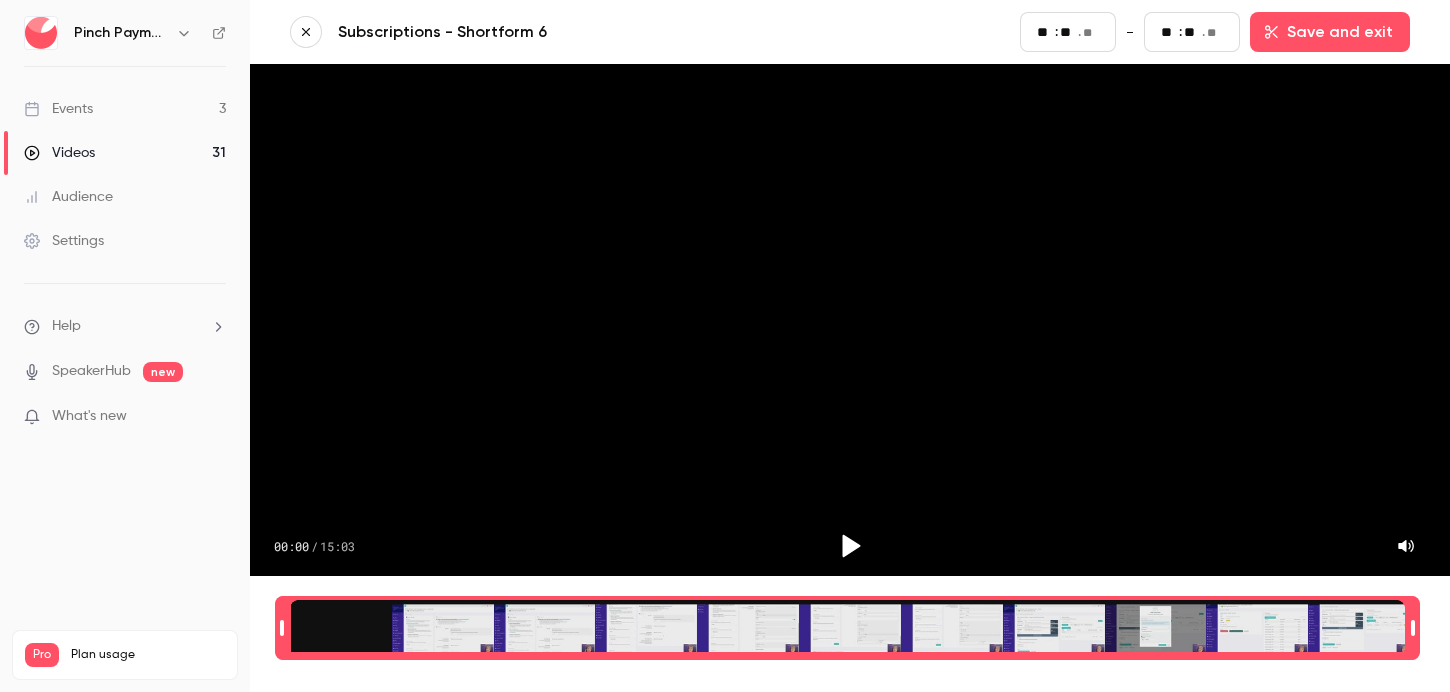 click on "**" at bounding box center [1068, 32] 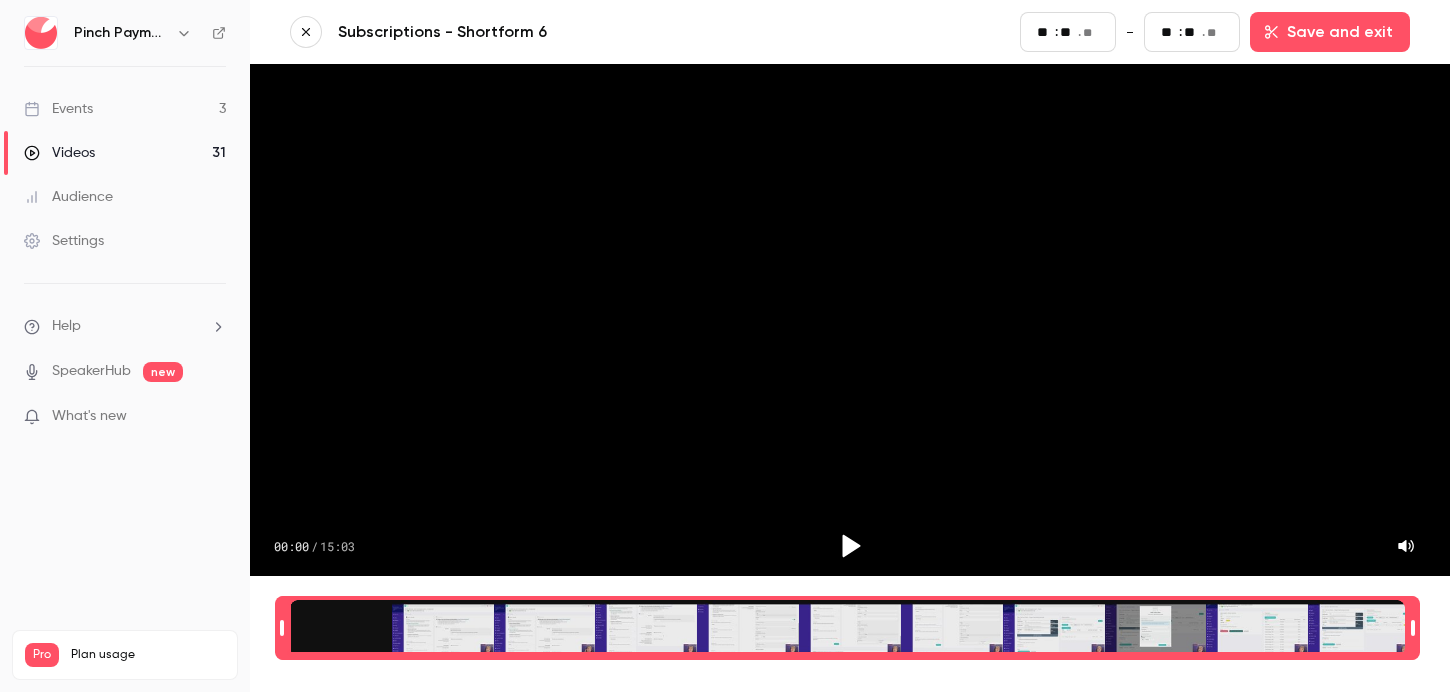 type on "**" 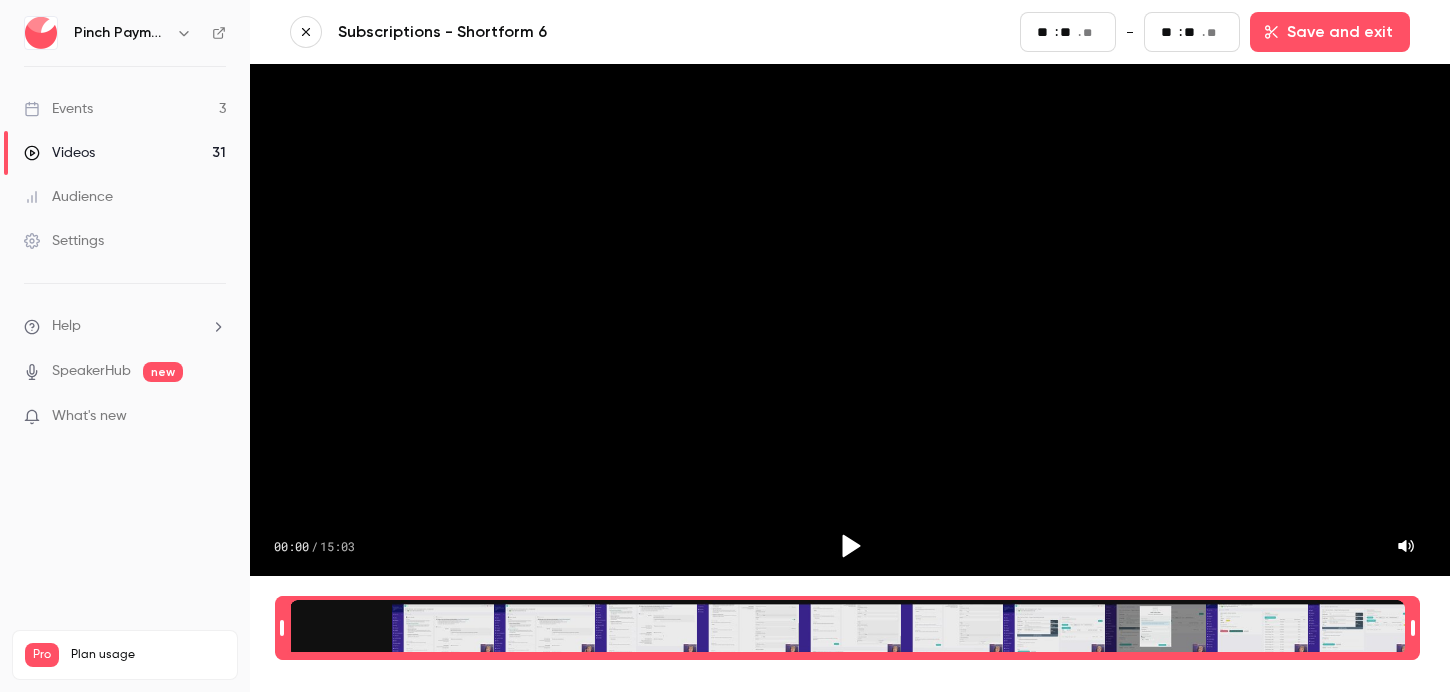 type on "*" 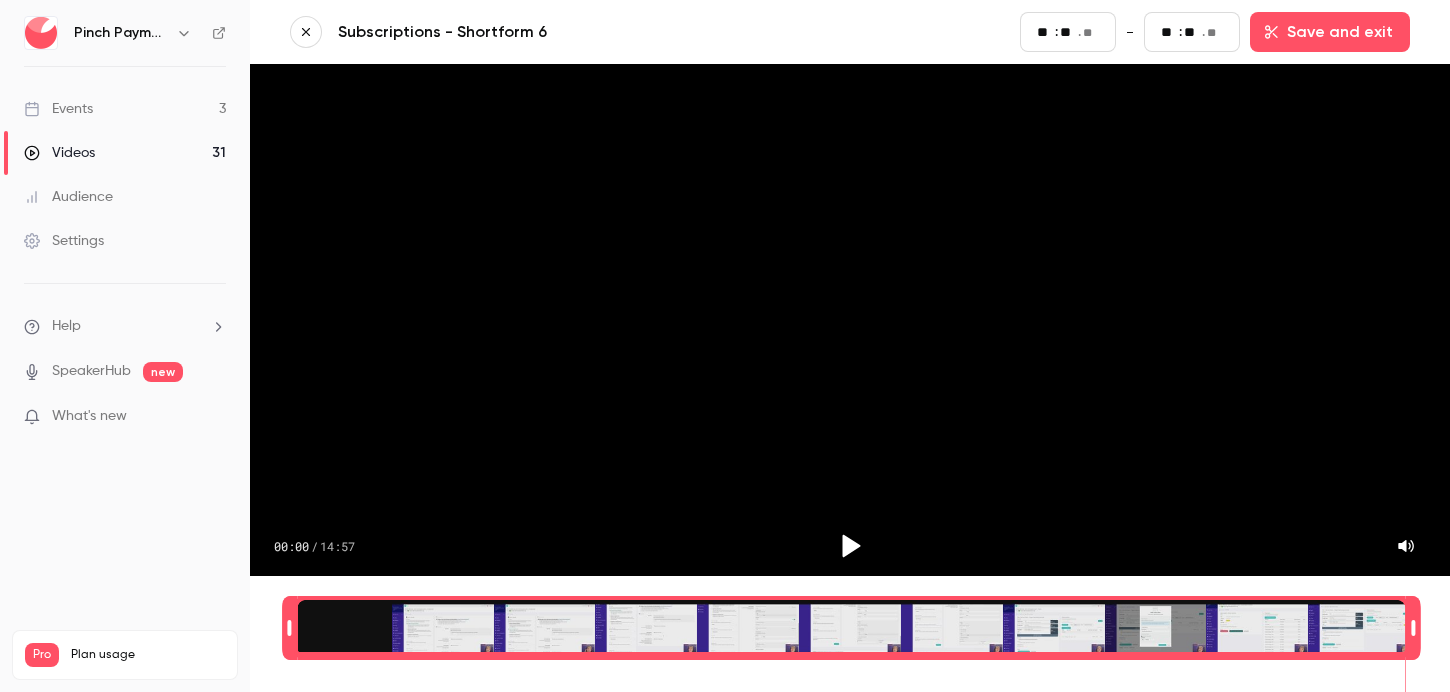 scroll, scrollTop: 0, scrollLeft: 1, axis: horizontal 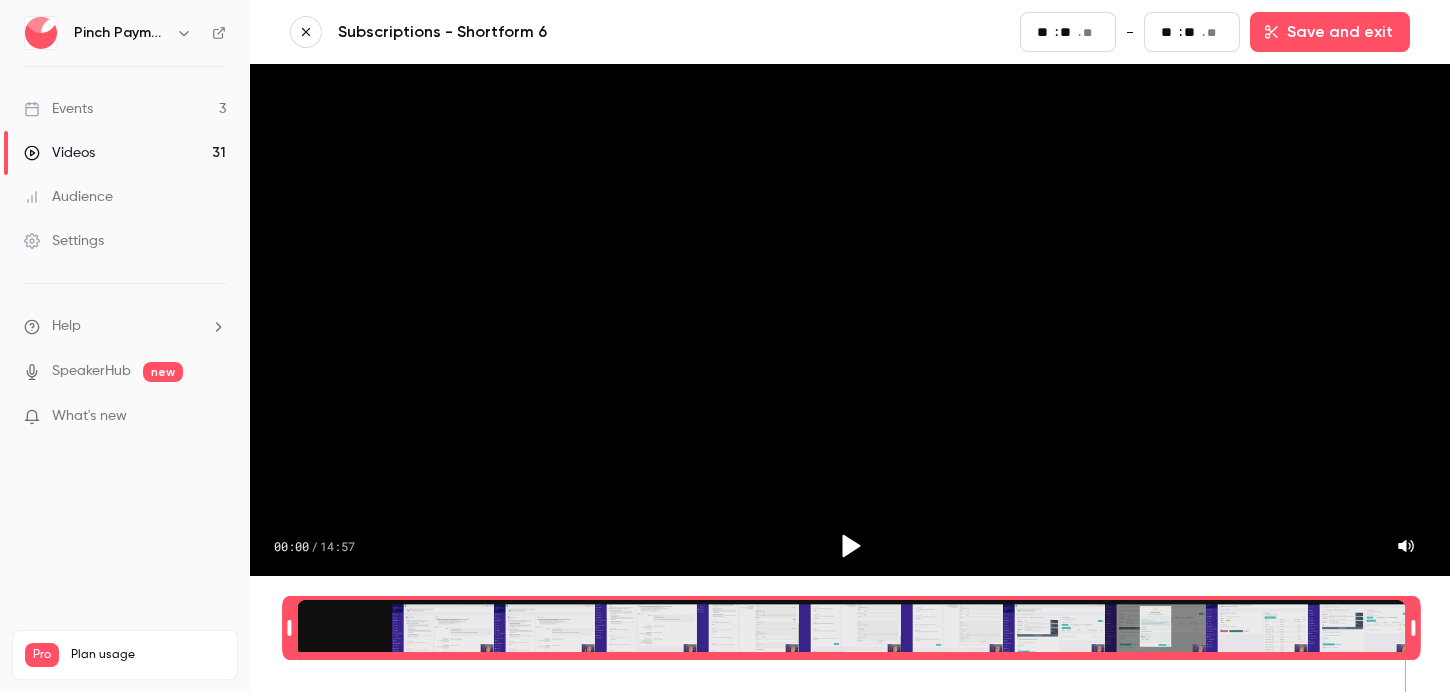 type on "**" 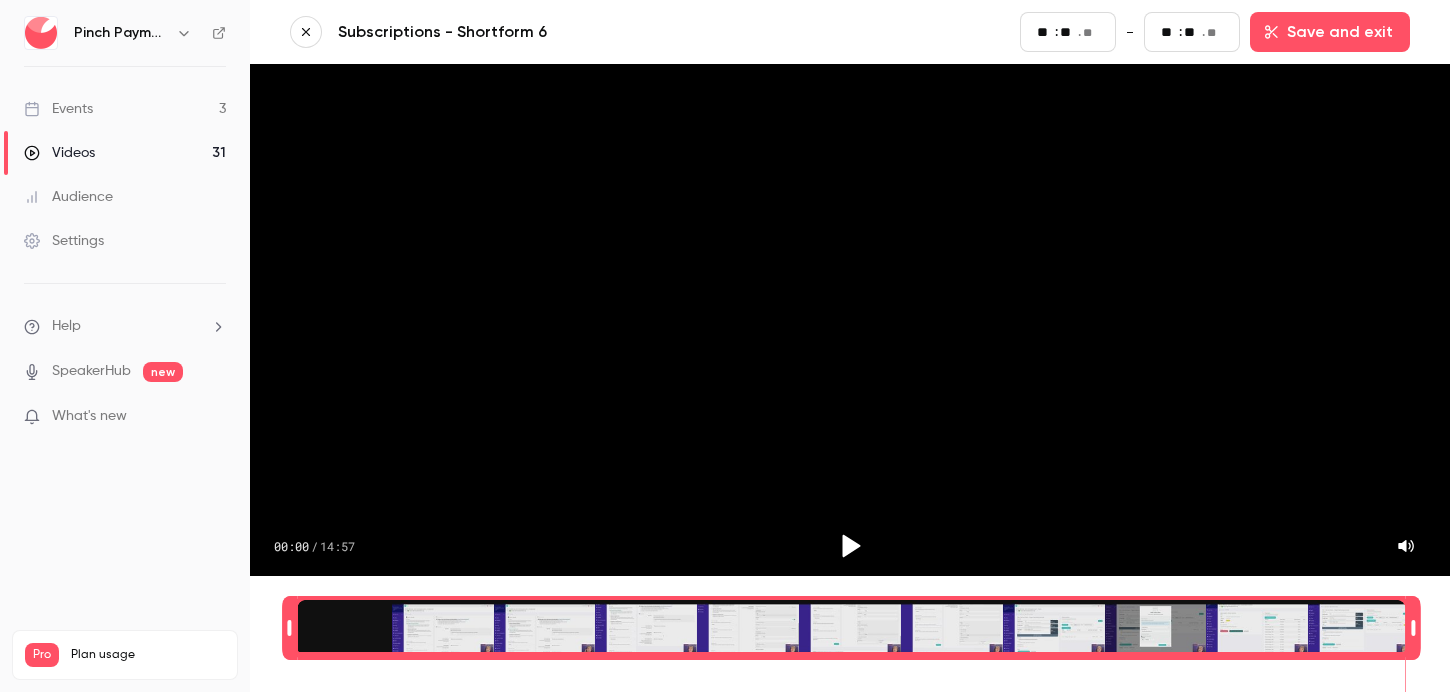 click on "Subscriptions - Shortform 6 Start ** : ** . ** - End ** : ** . ** Save and exit" at bounding box center [850, 32] 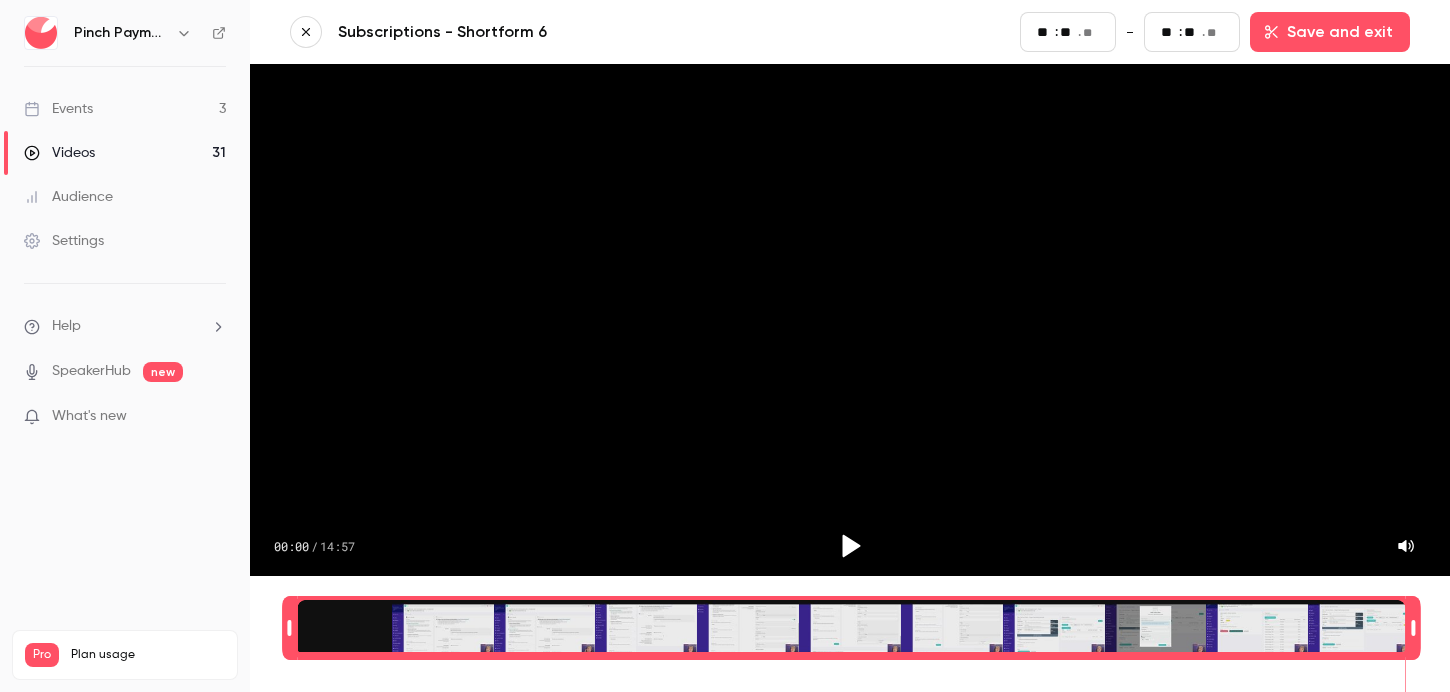 scroll, scrollTop: 0, scrollLeft: 0, axis: both 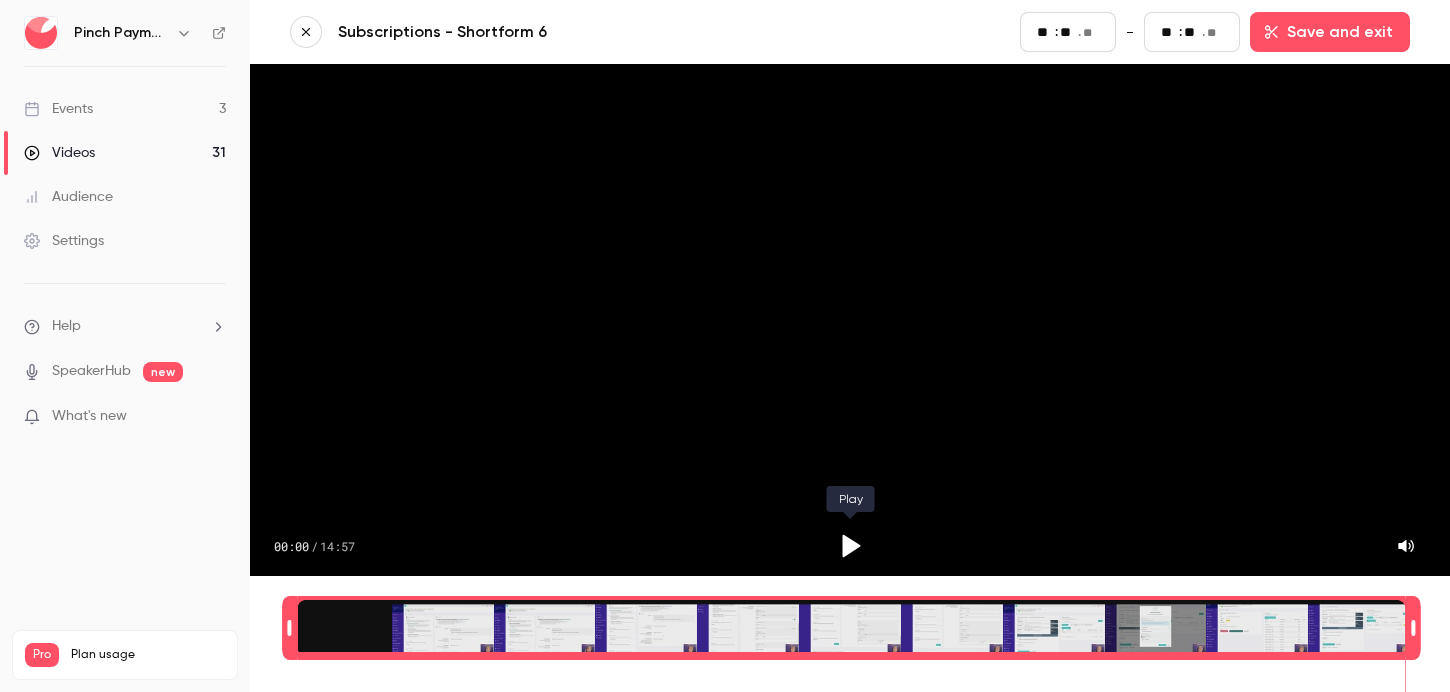 click 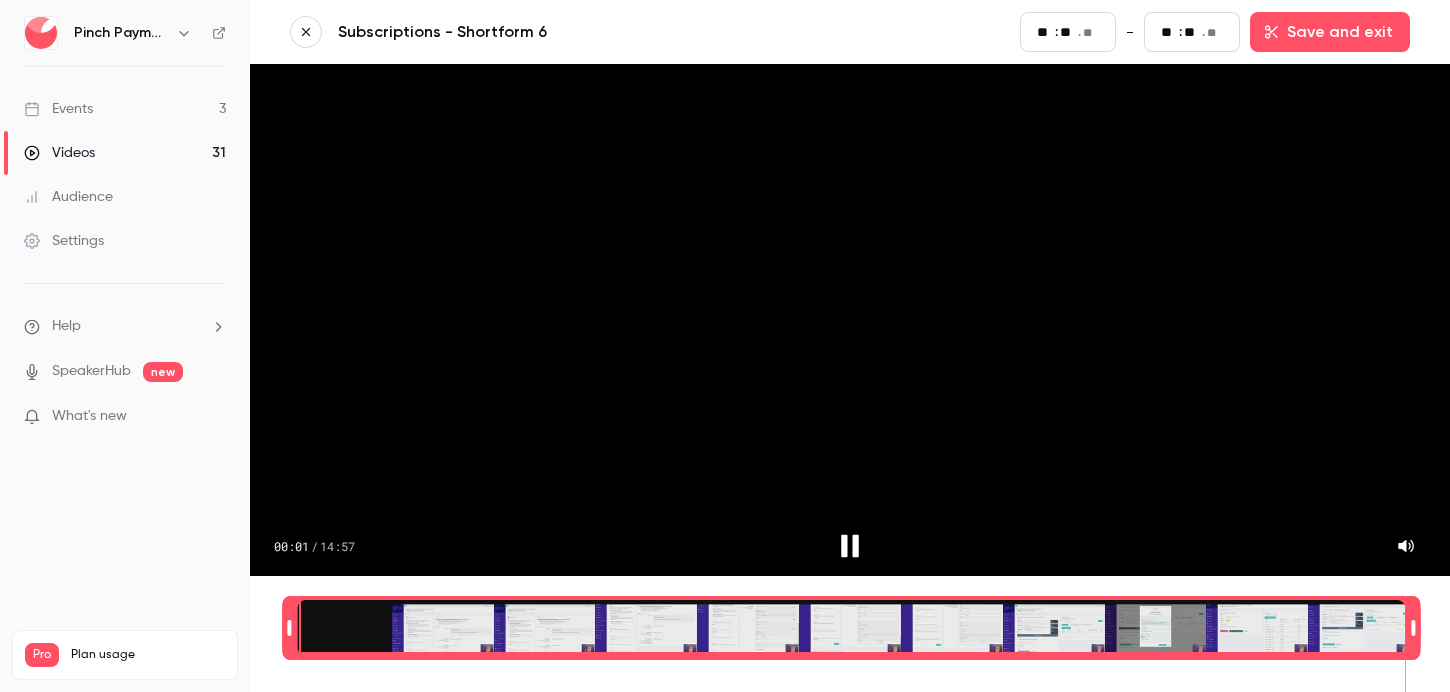 click 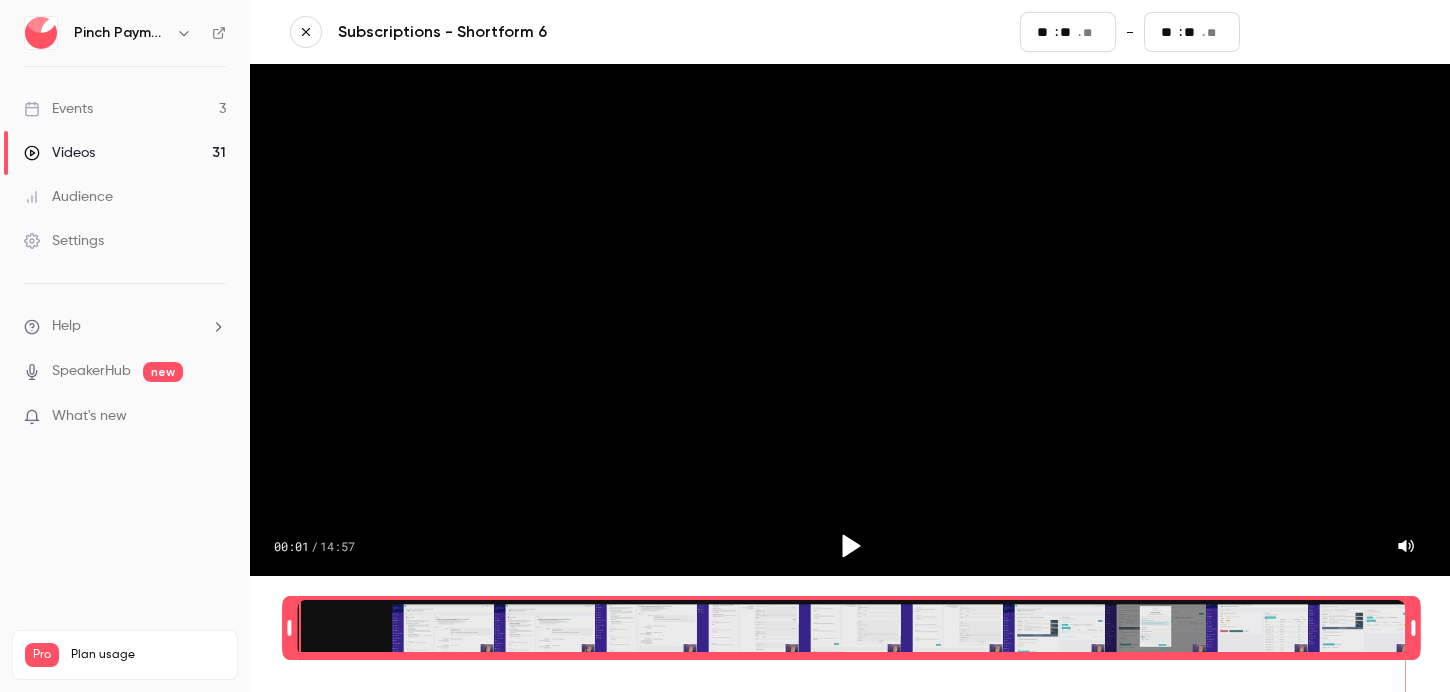 click on "Save and exit" at bounding box center [1330, 32] 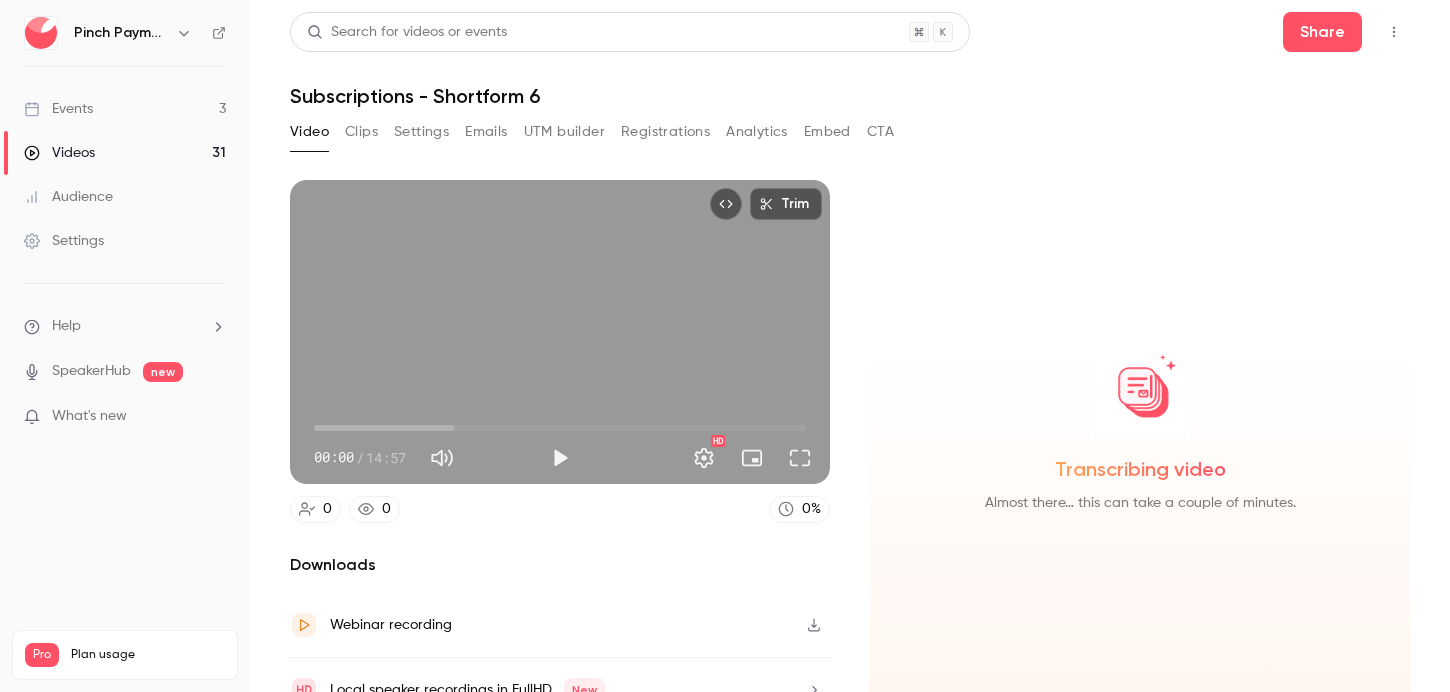click at bounding box center [560, 458] 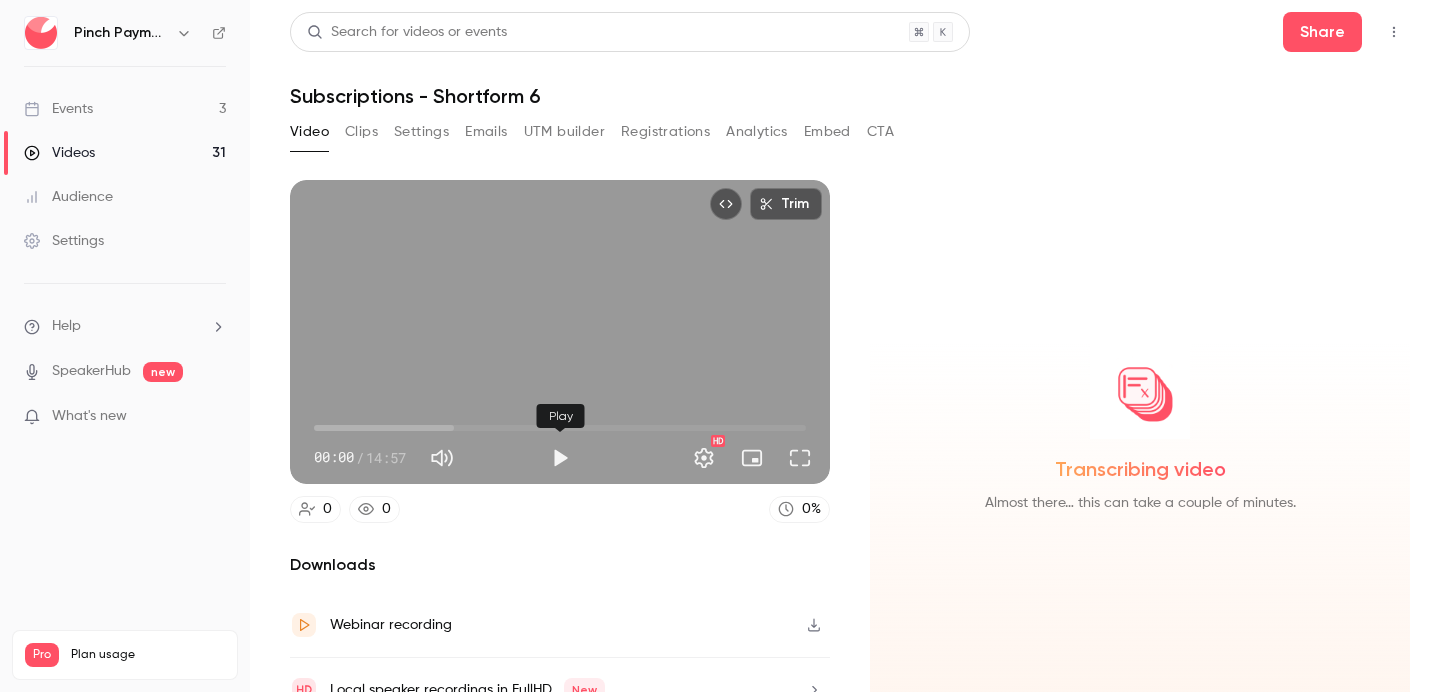 click at bounding box center (560, 458) 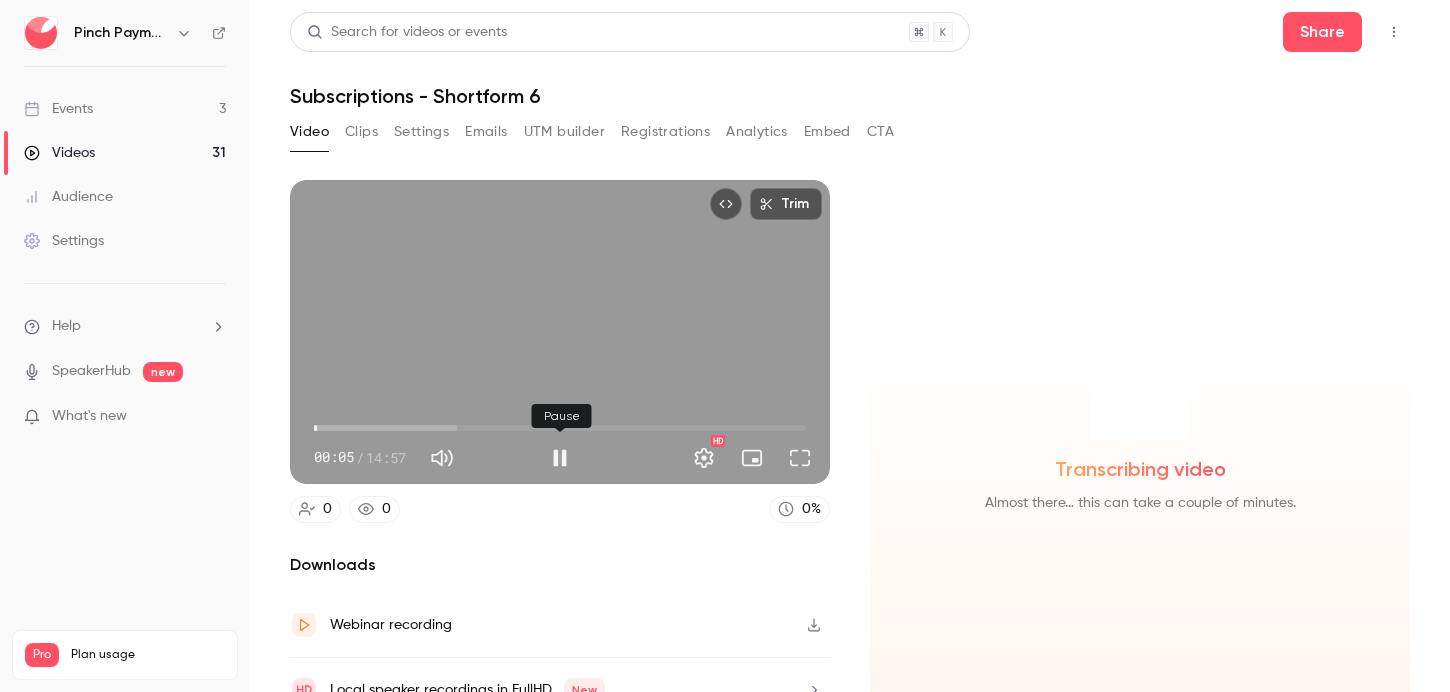 click at bounding box center (560, 458) 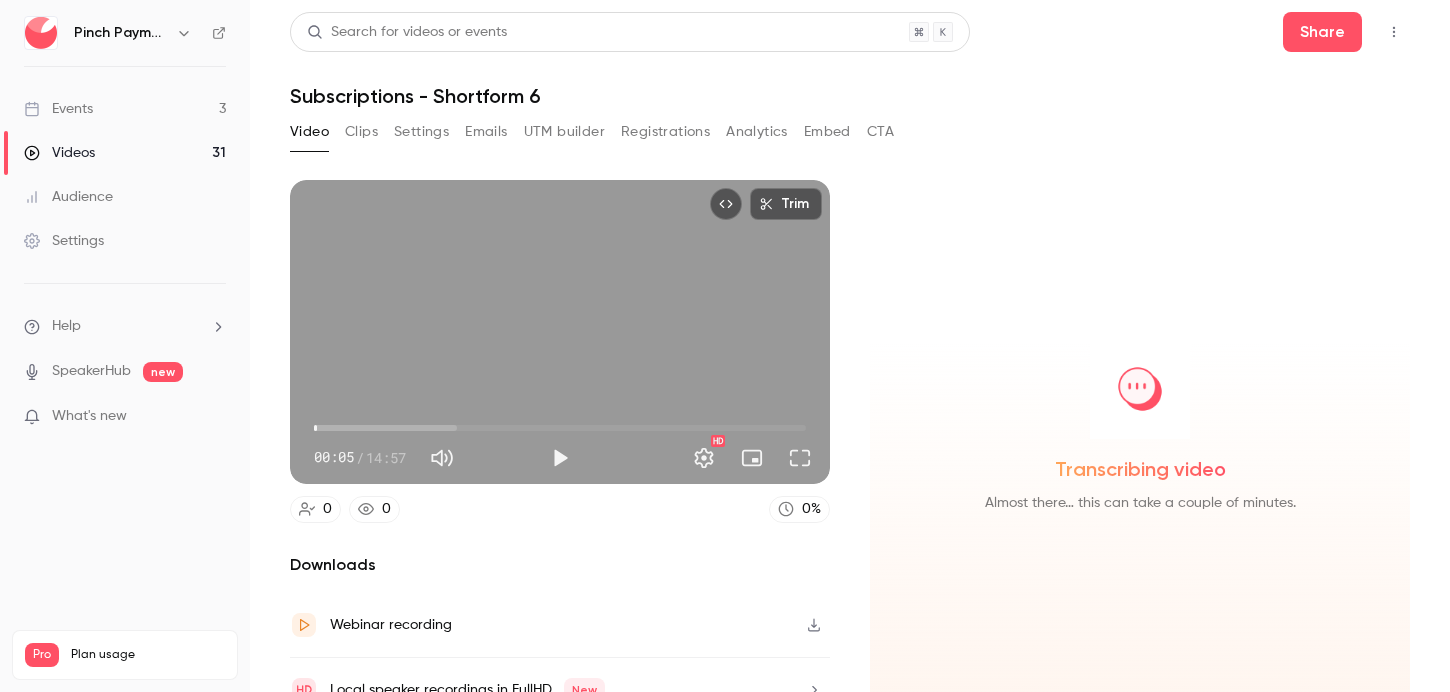 click on "Search for videos or events Share Subscriptions - Shortform 6 Video Clips Settings Emails UTM builder Registrations Analytics Embed CTA Trim 00:05 00:05 / 14:57 HD 0 0 0 % Downloads Webinar recording Local speaker recordings in FullHD New Transcribing video Almost there… this can take a couple of minutes." at bounding box center [850, 346] 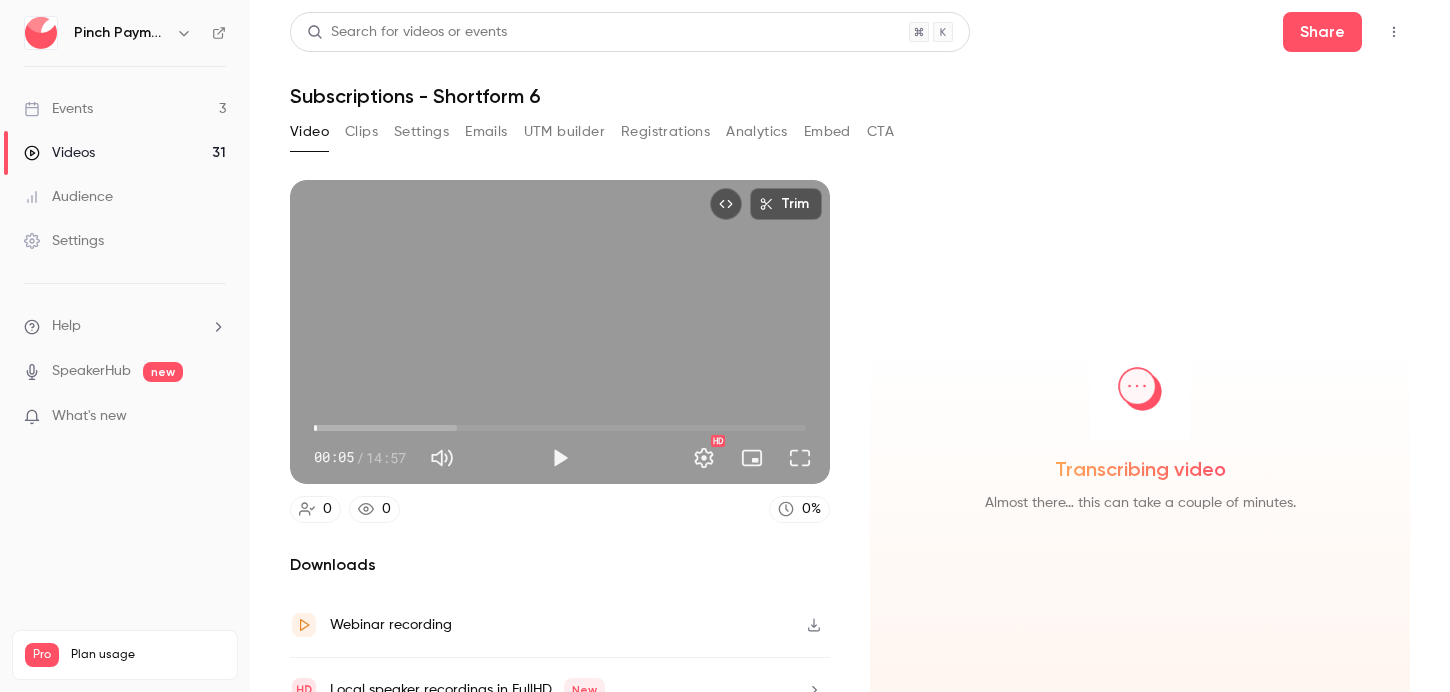 click on "Transcribing video Almost there… this can take a couple of minutes." at bounding box center [1140, 451] 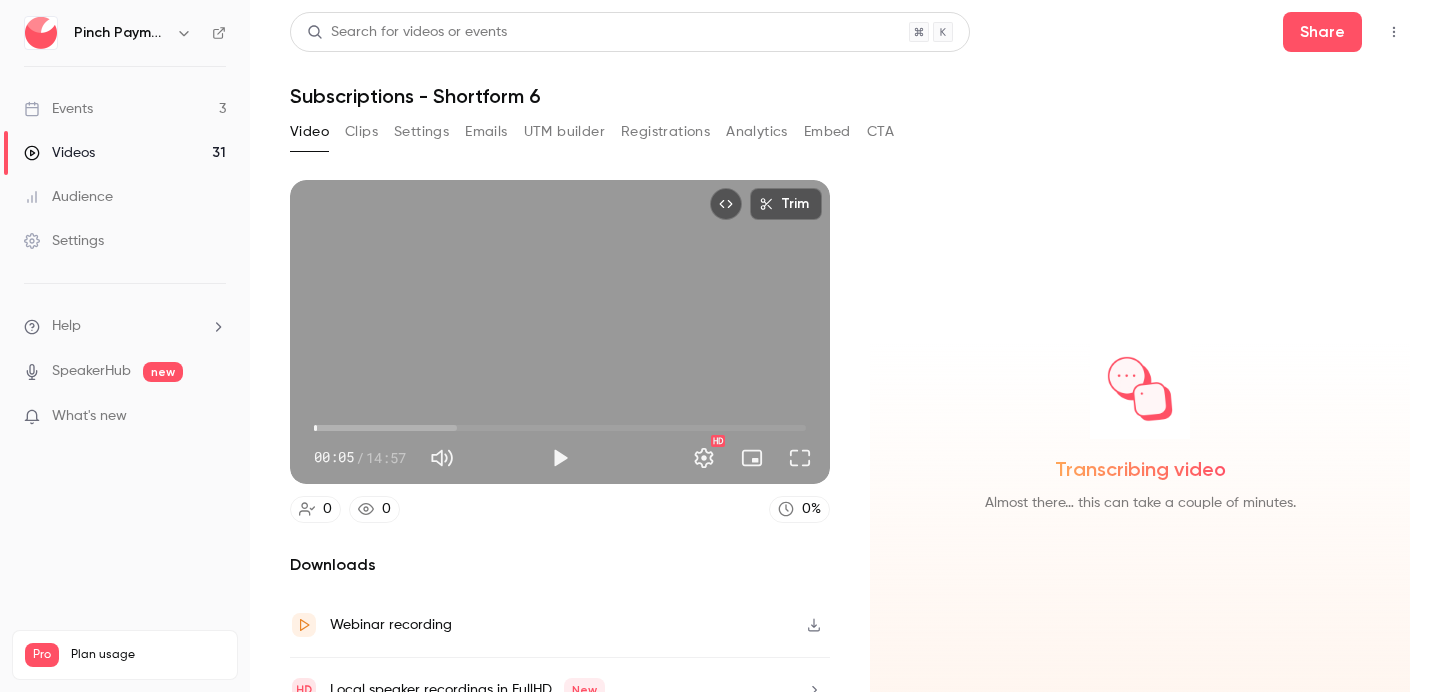 scroll, scrollTop: 30, scrollLeft: 0, axis: vertical 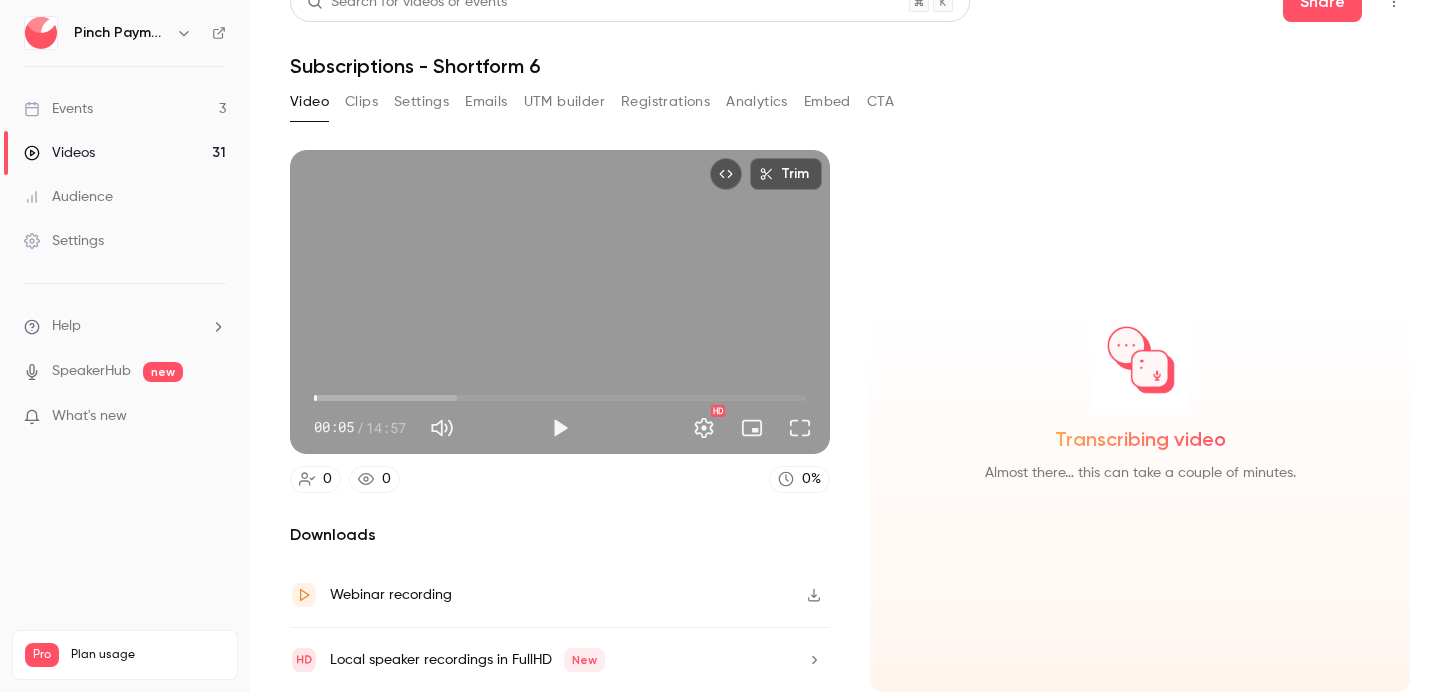 click 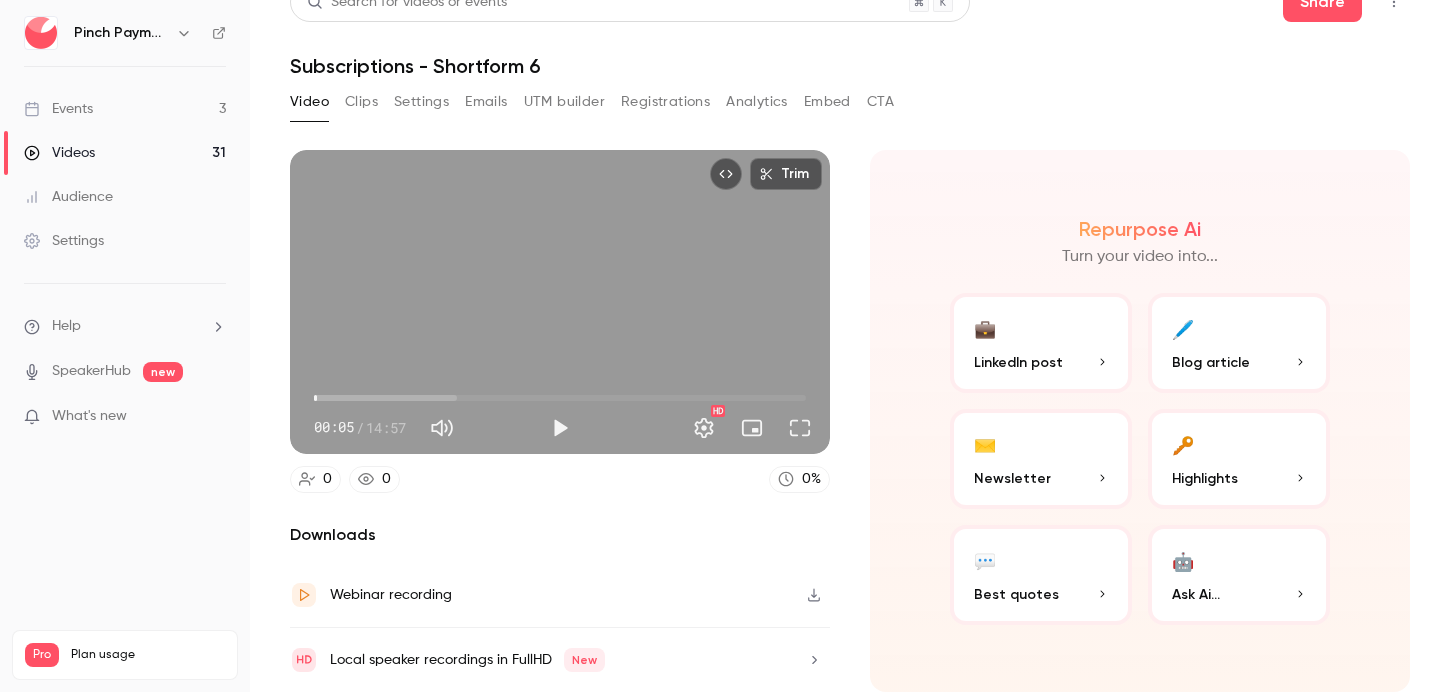 type on "***" 